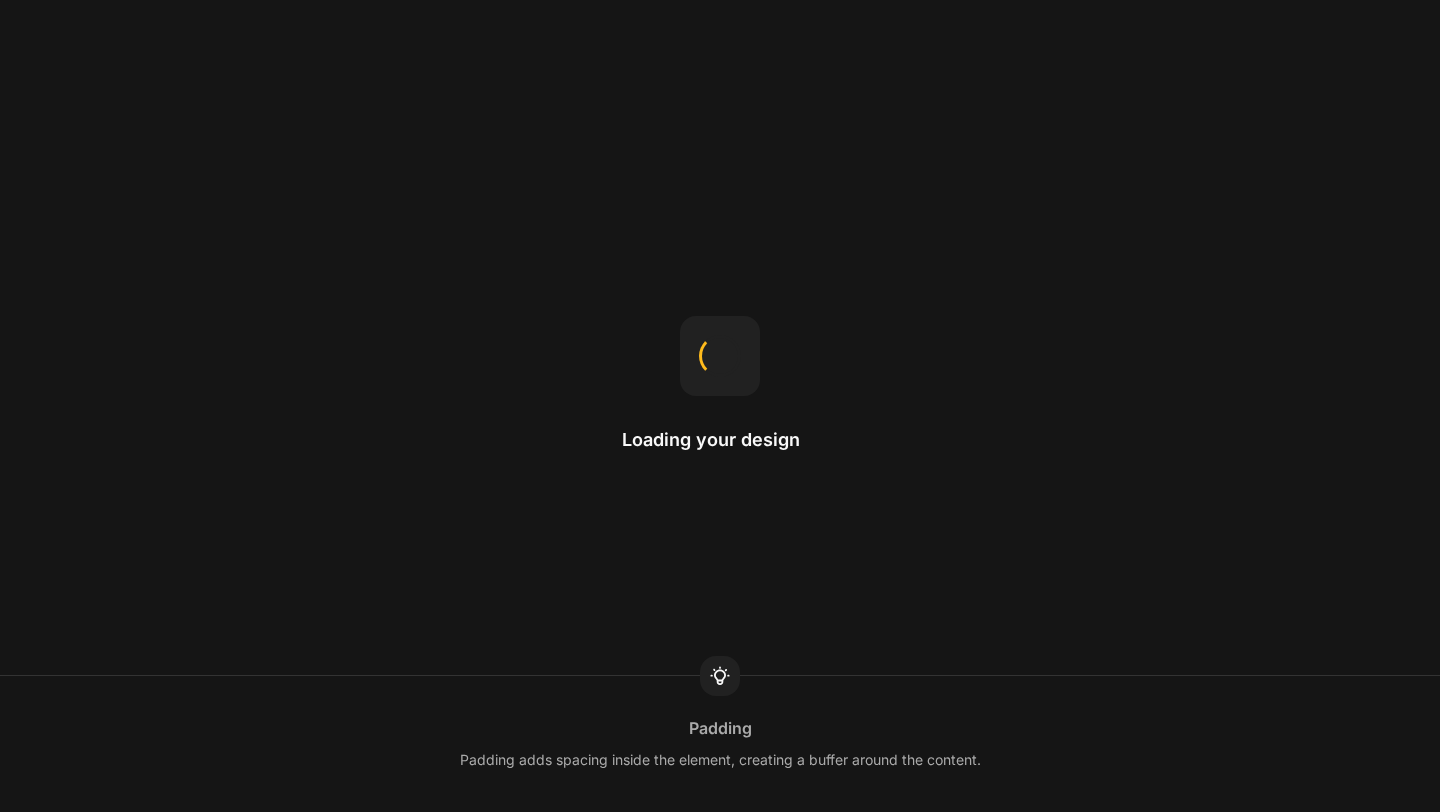 scroll, scrollTop: 0, scrollLeft: 0, axis: both 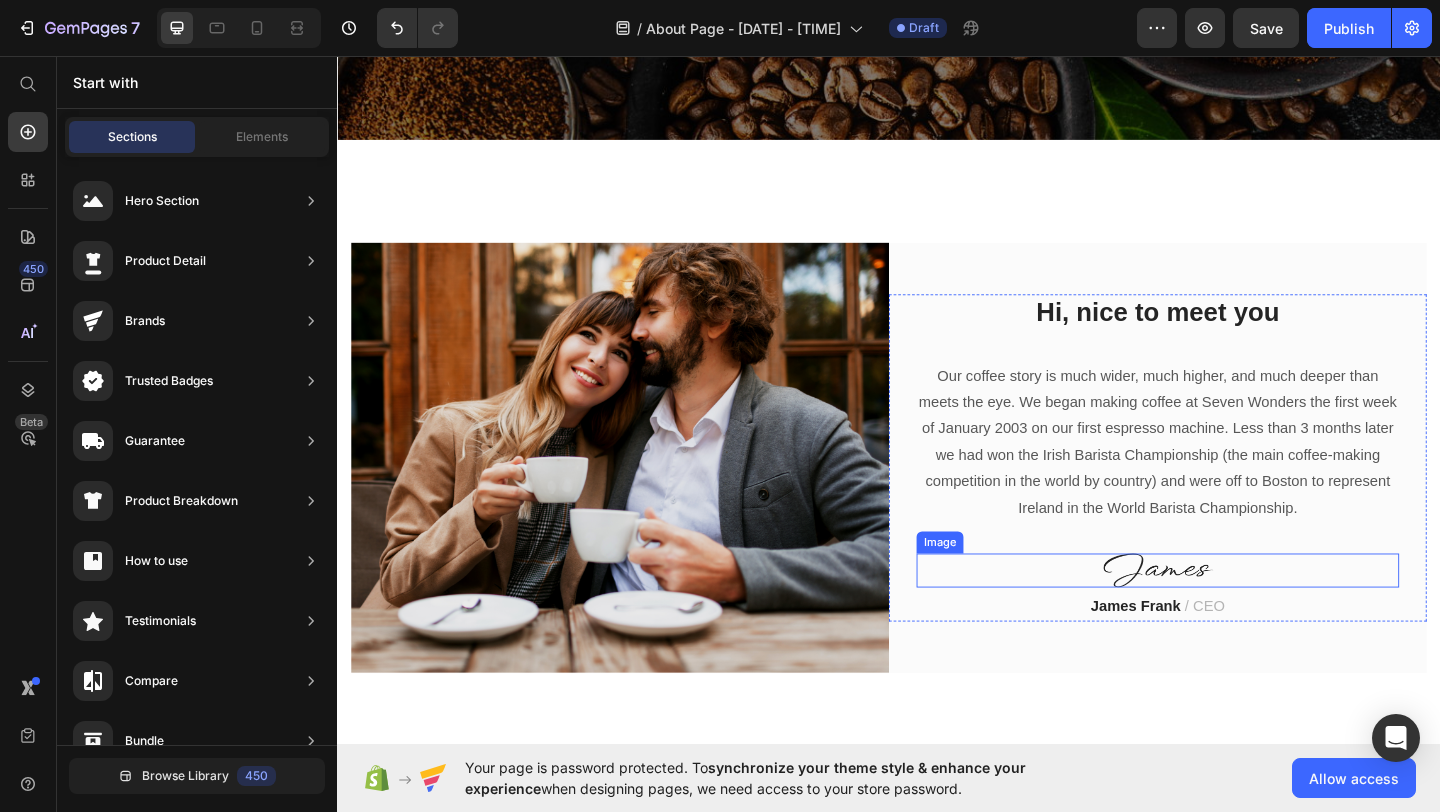 click at bounding box center [1229, 615] 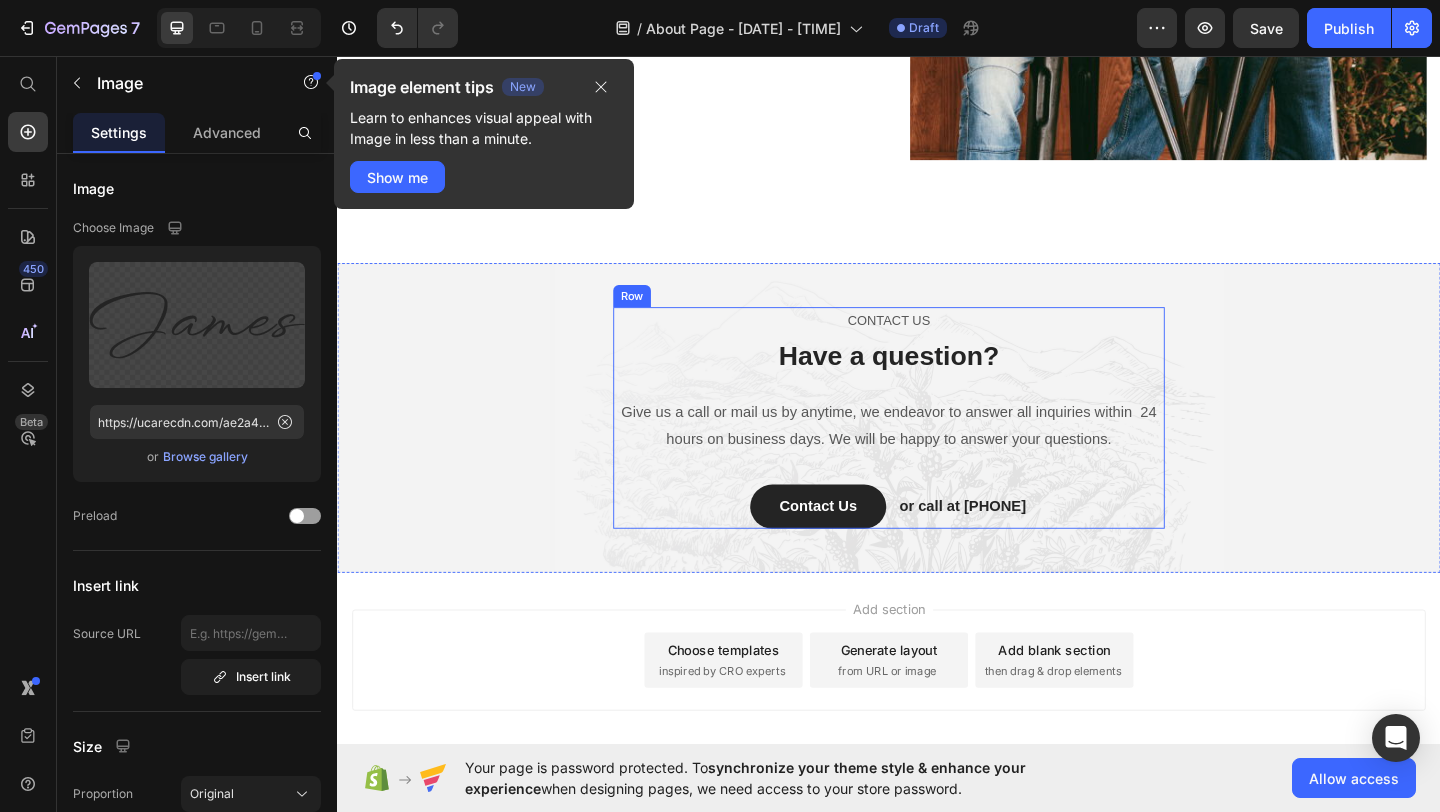 scroll, scrollTop: 3651, scrollLeft: 0, axis: vertical 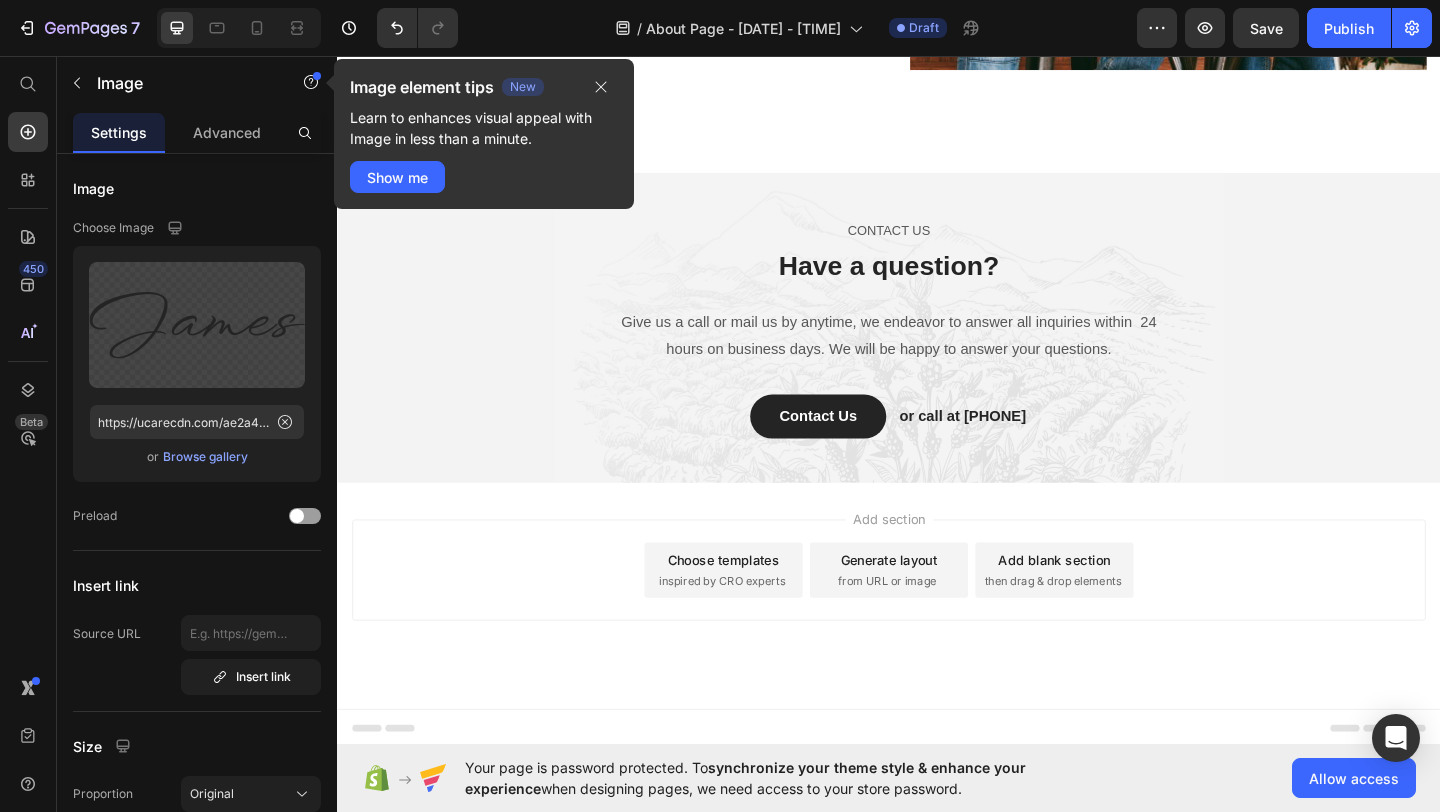 click on "inspired by CRO experts" at bounding box center [755, 627] 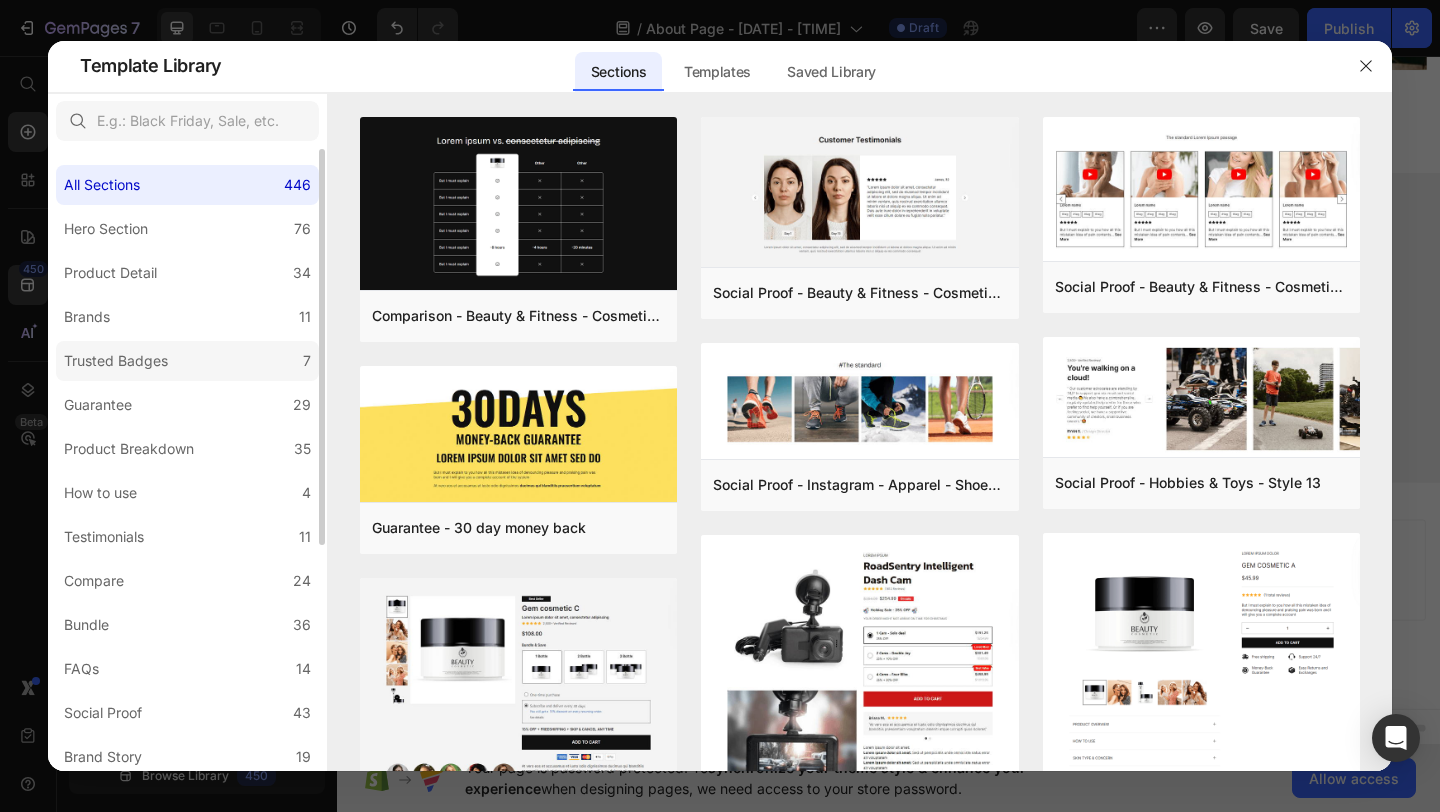 click on "Trusted Badges 7" 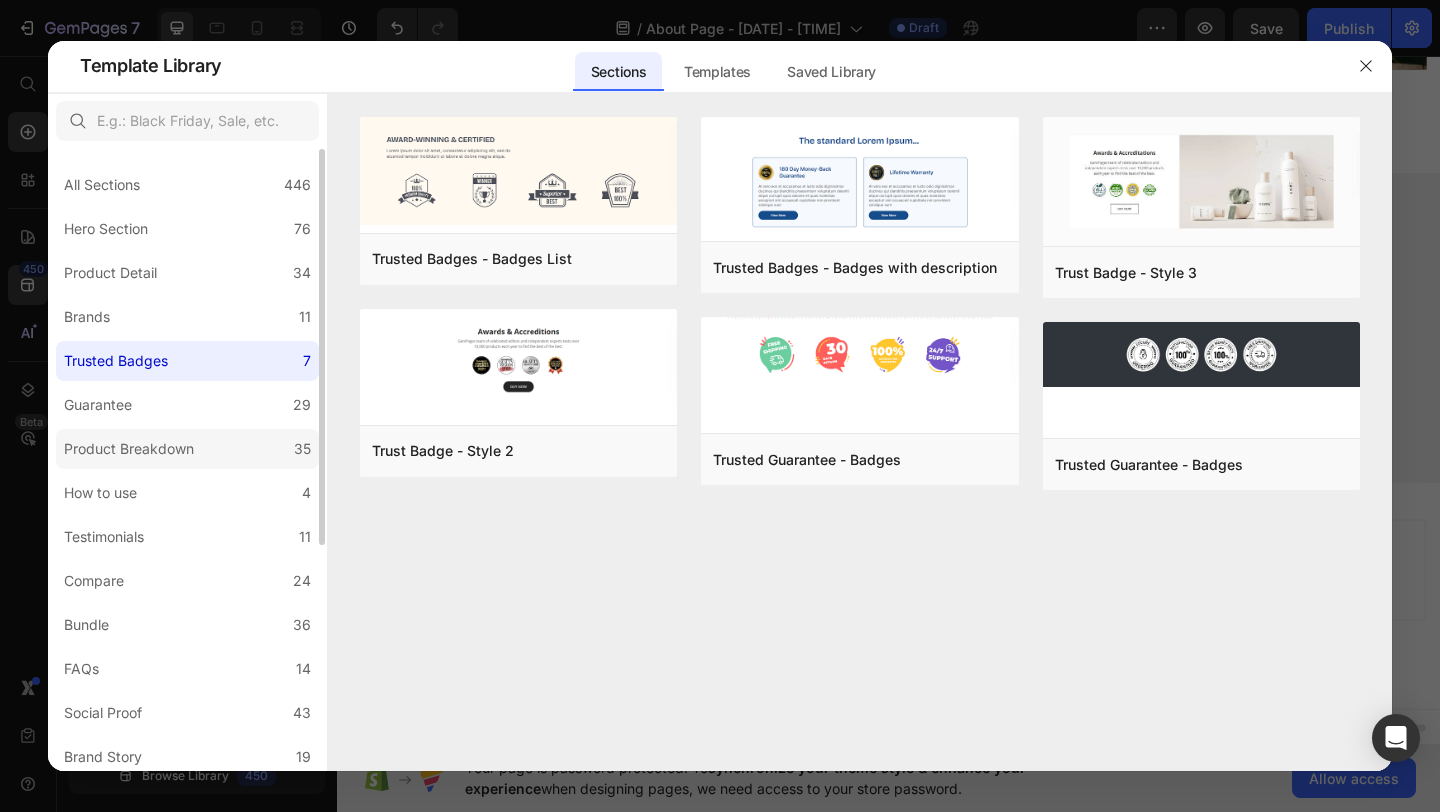 click on "Product Breakdown" at bounding box center [129, 449] 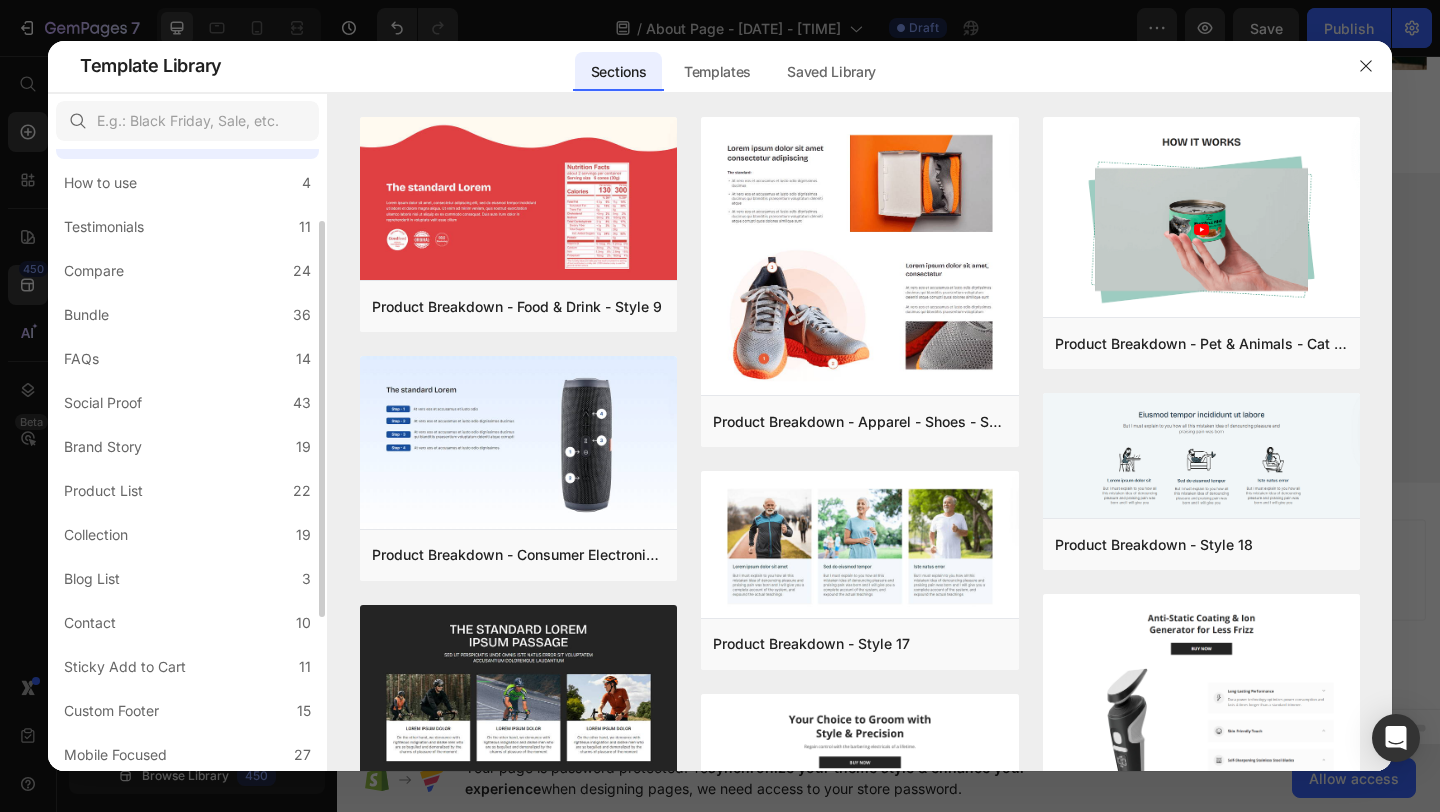 scroll, scrollTop: 357, scrollLeft: 0, axis: vertical 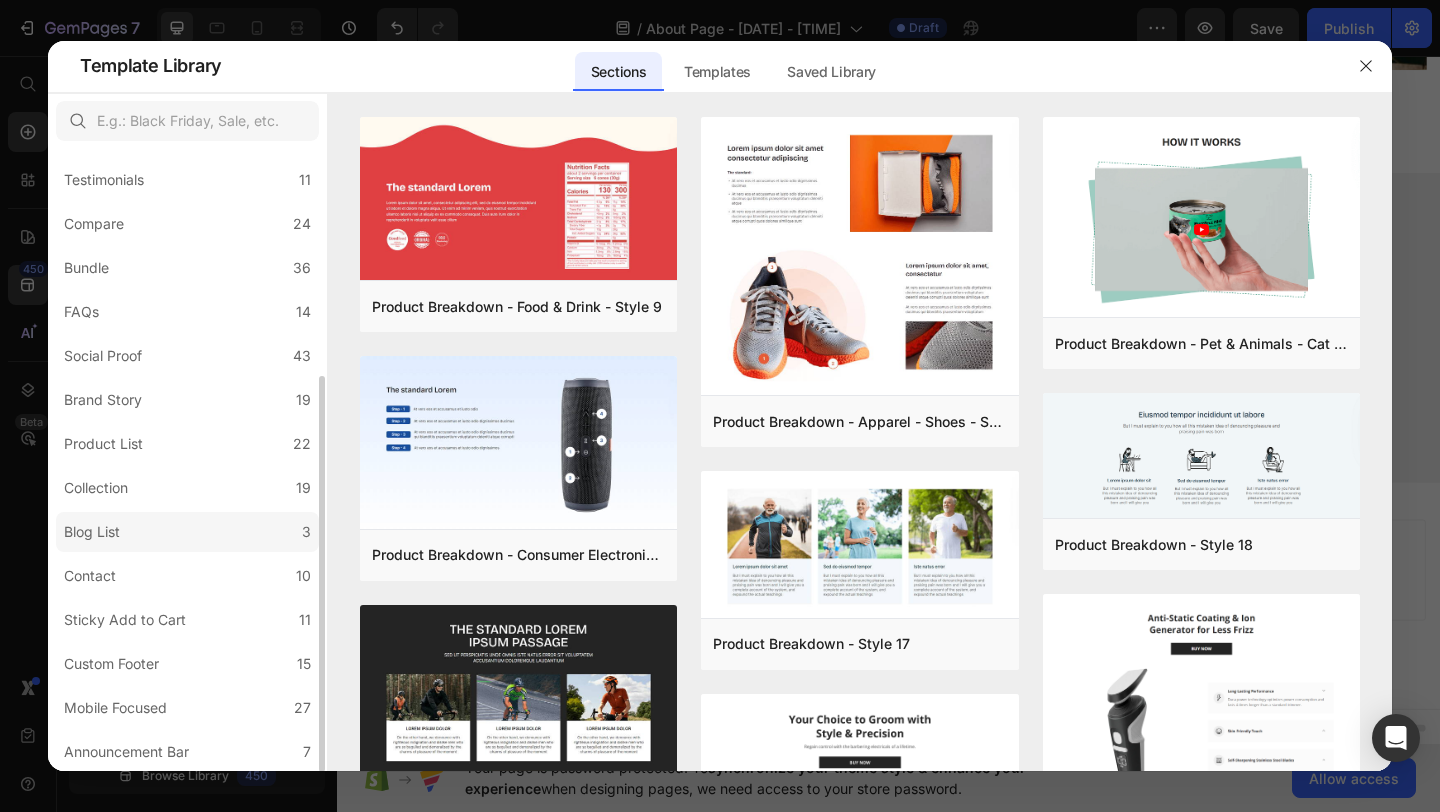 click on "Blog List 3" 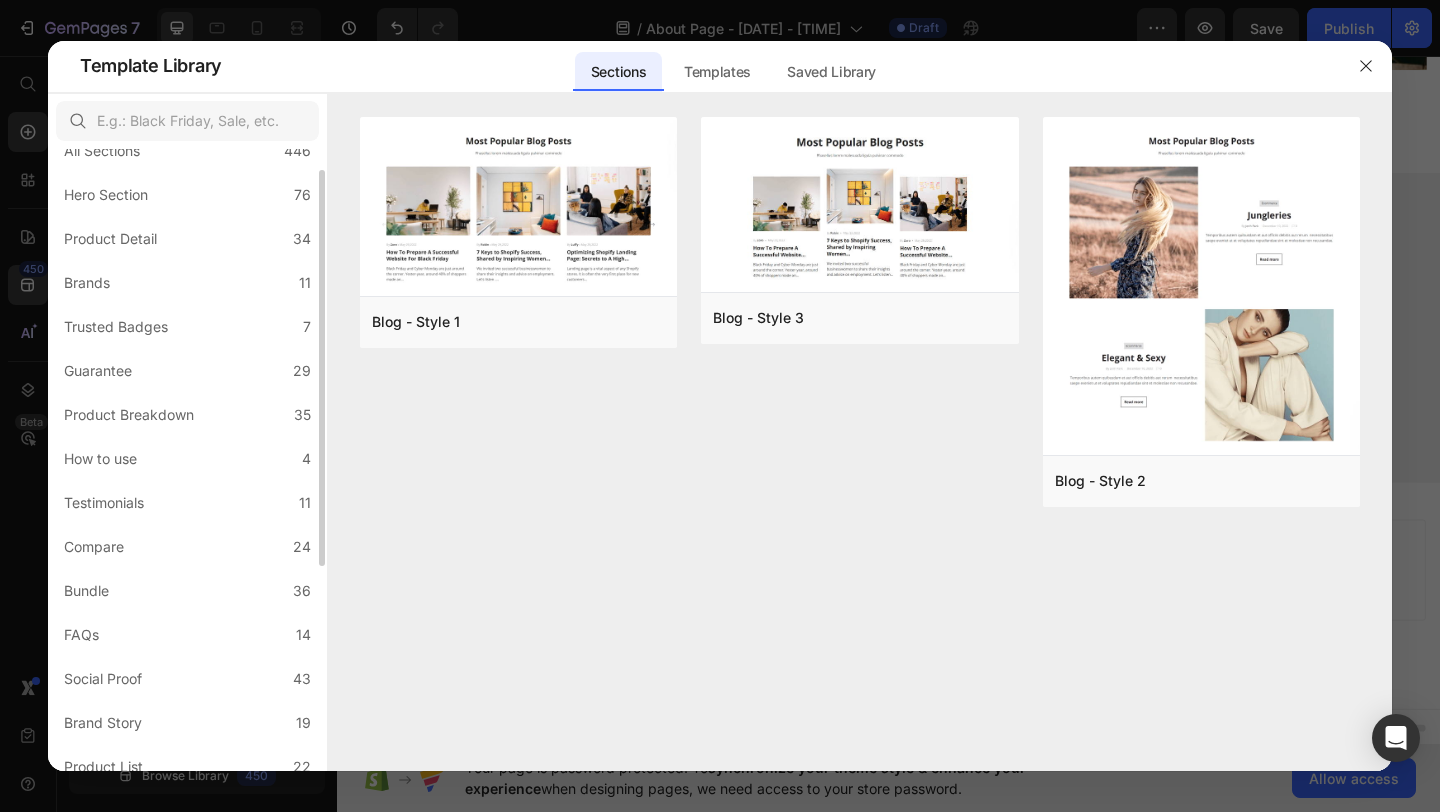 scroll, scrollTop: 0, scrollLeft: 0, axis: both 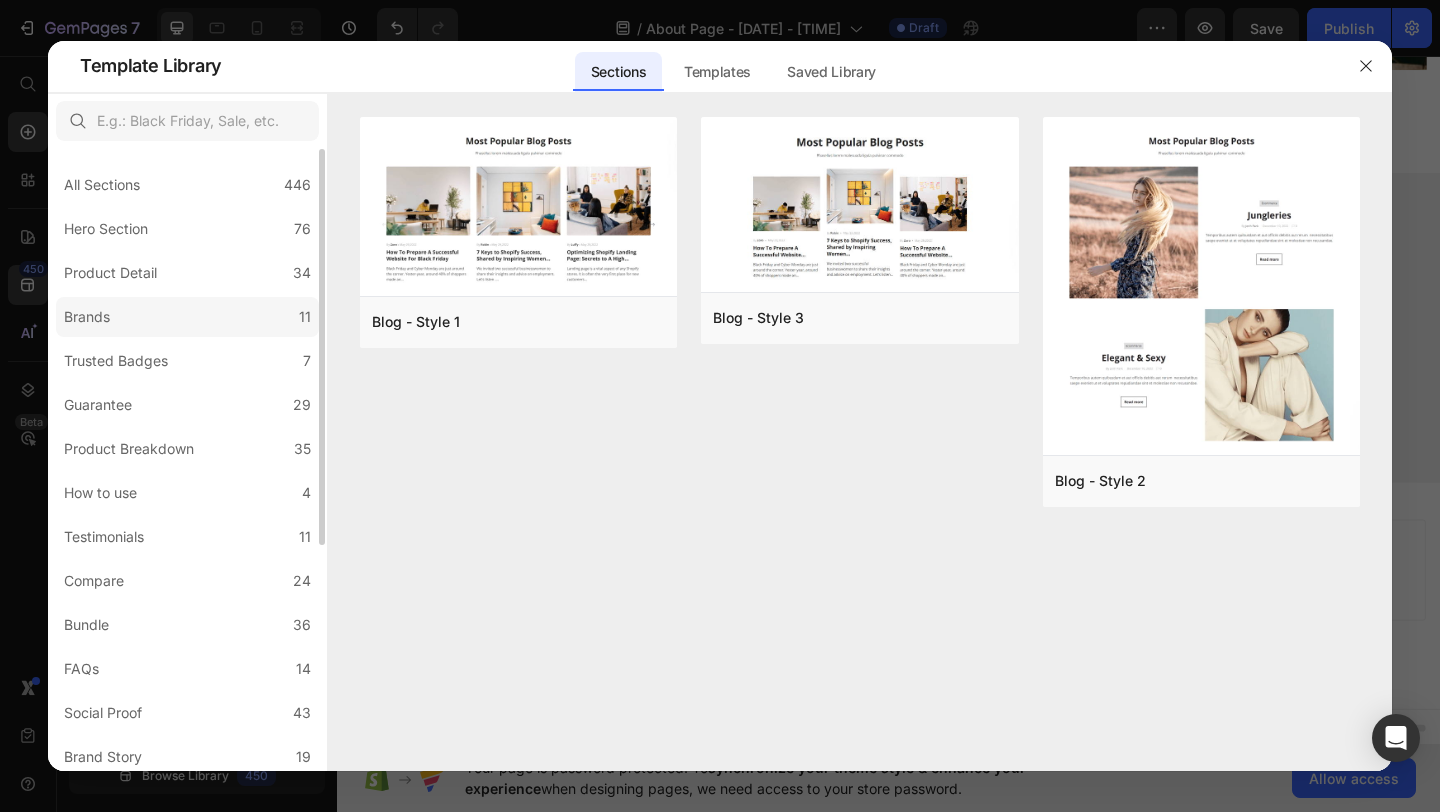 click on "Brands 11" 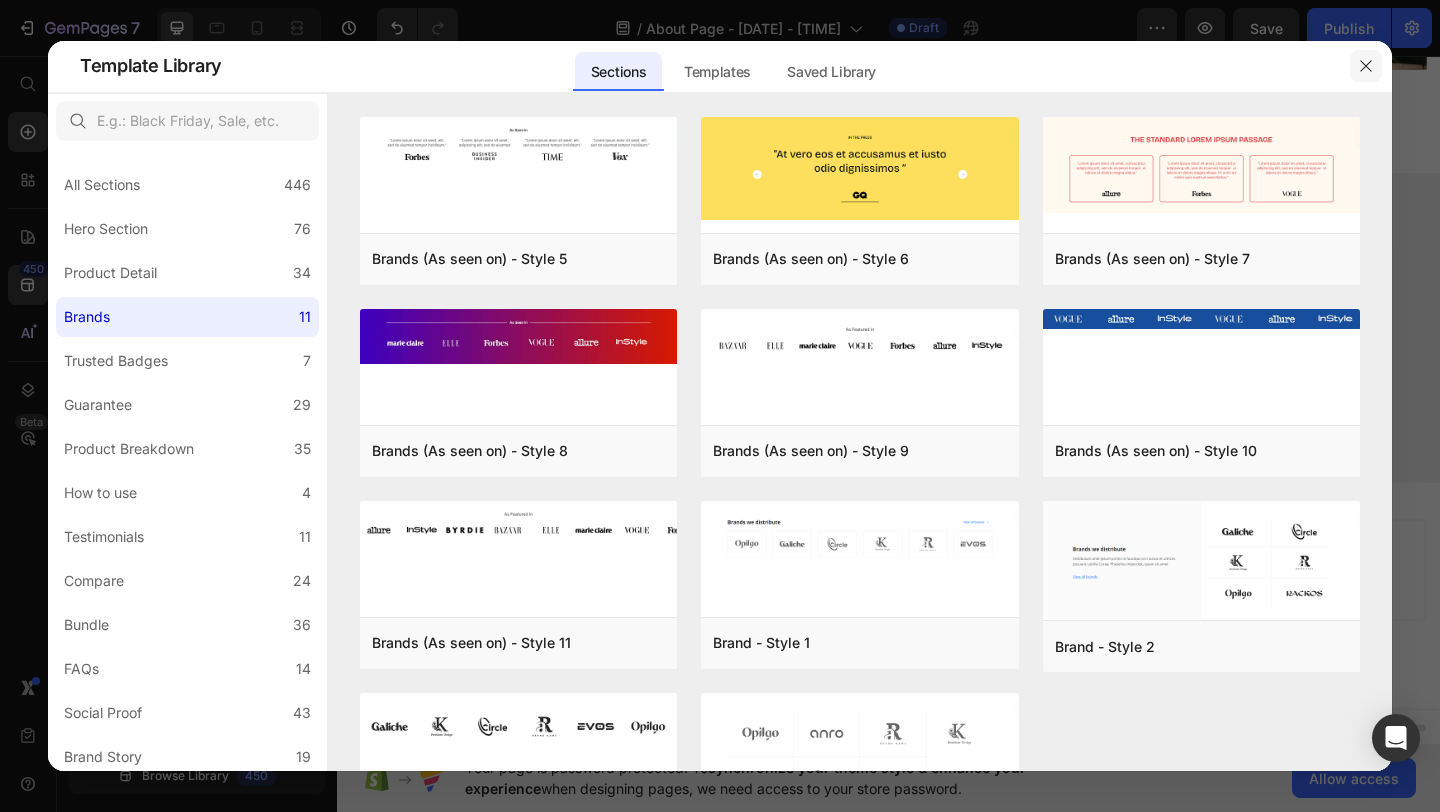 click at bounding box center [1366, 66] 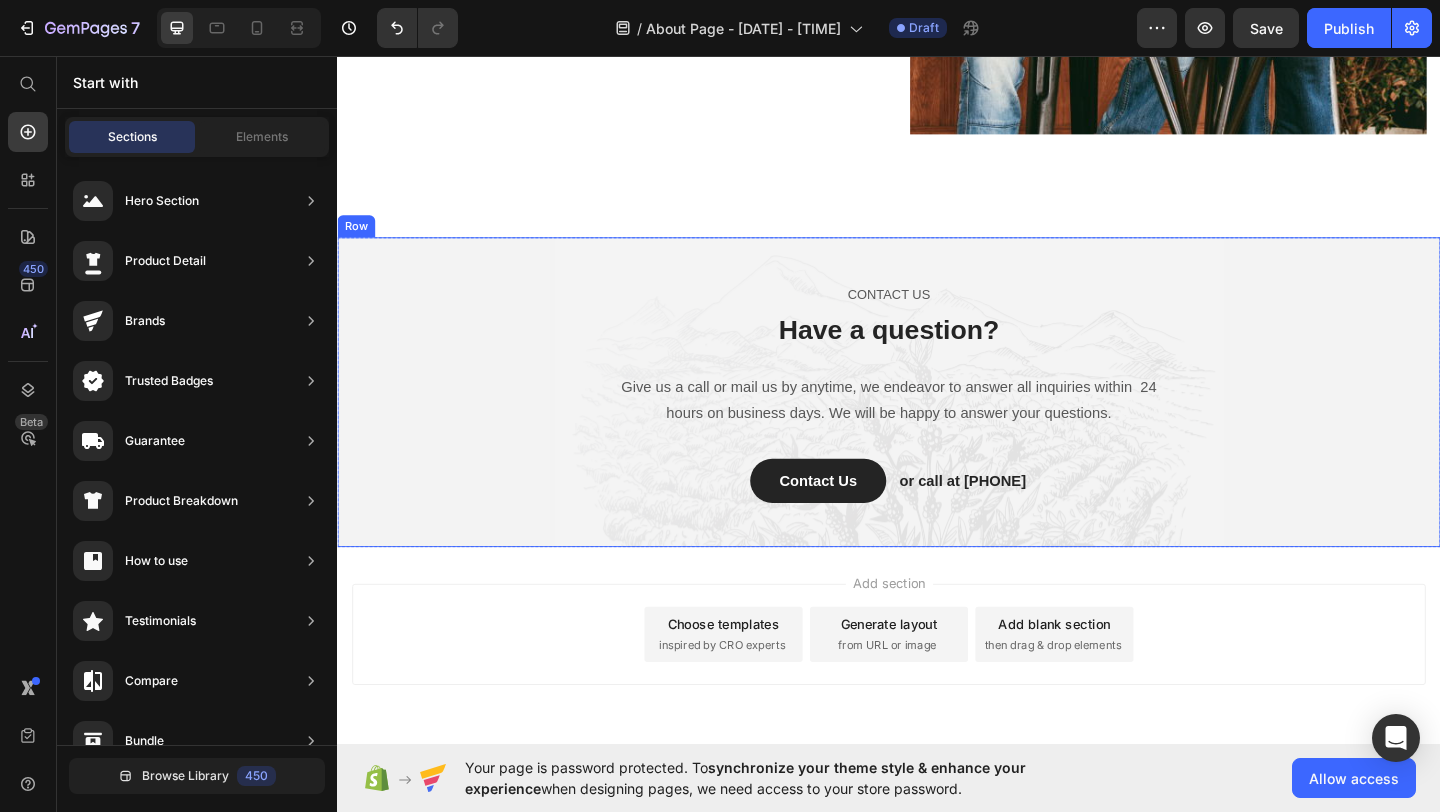 scroll, scrollTop: 3651, scrollLeft: 0, axis: vertical 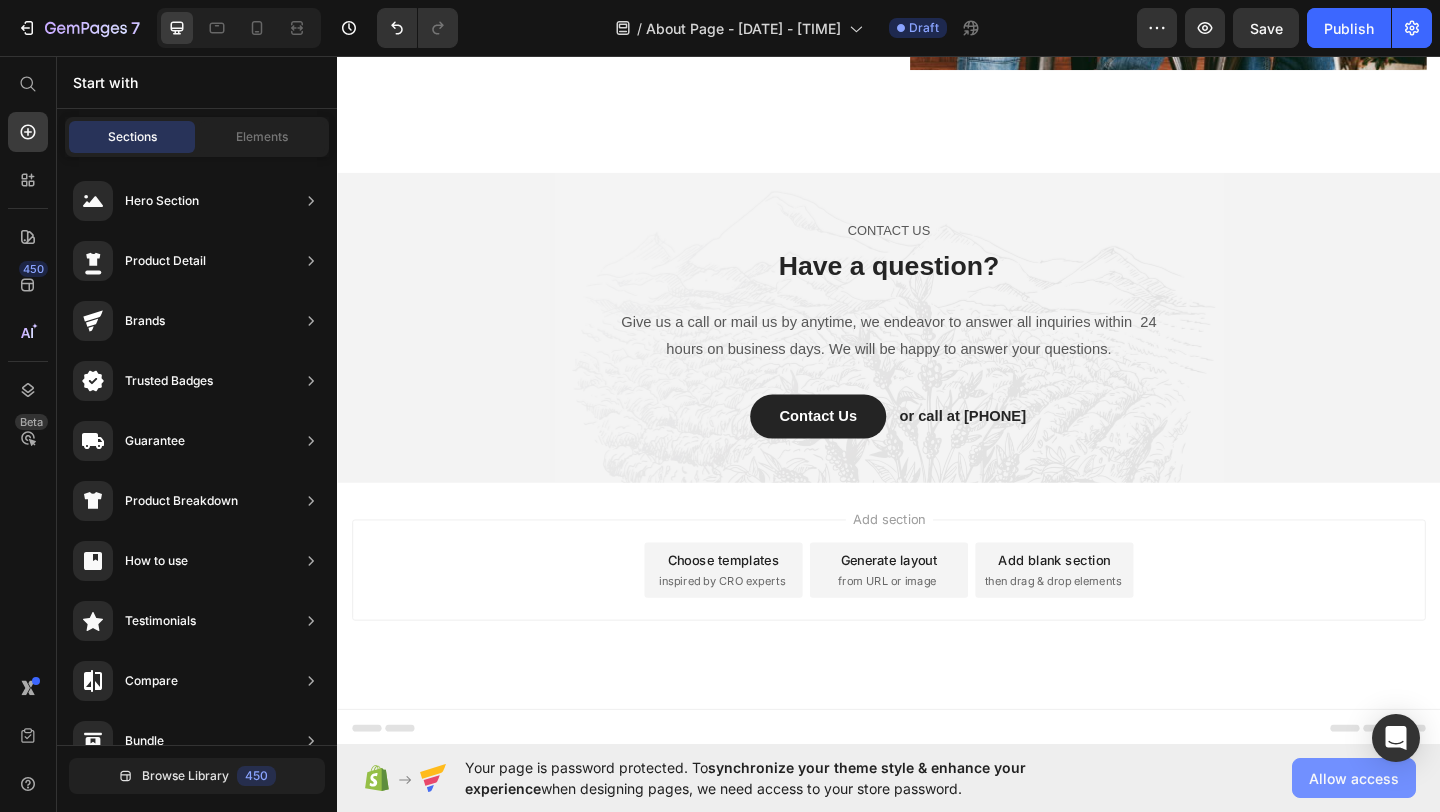 click on "Allow access" 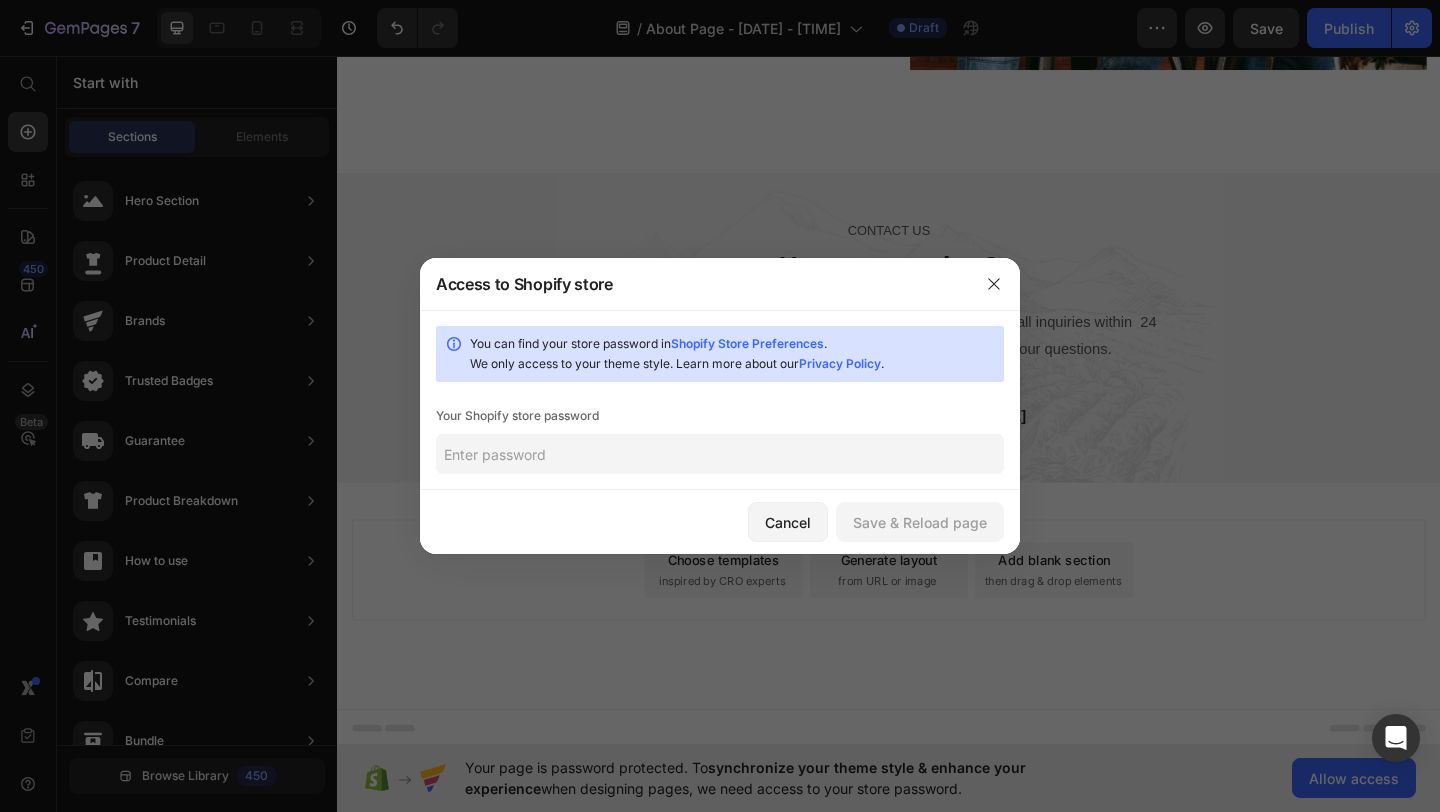 click 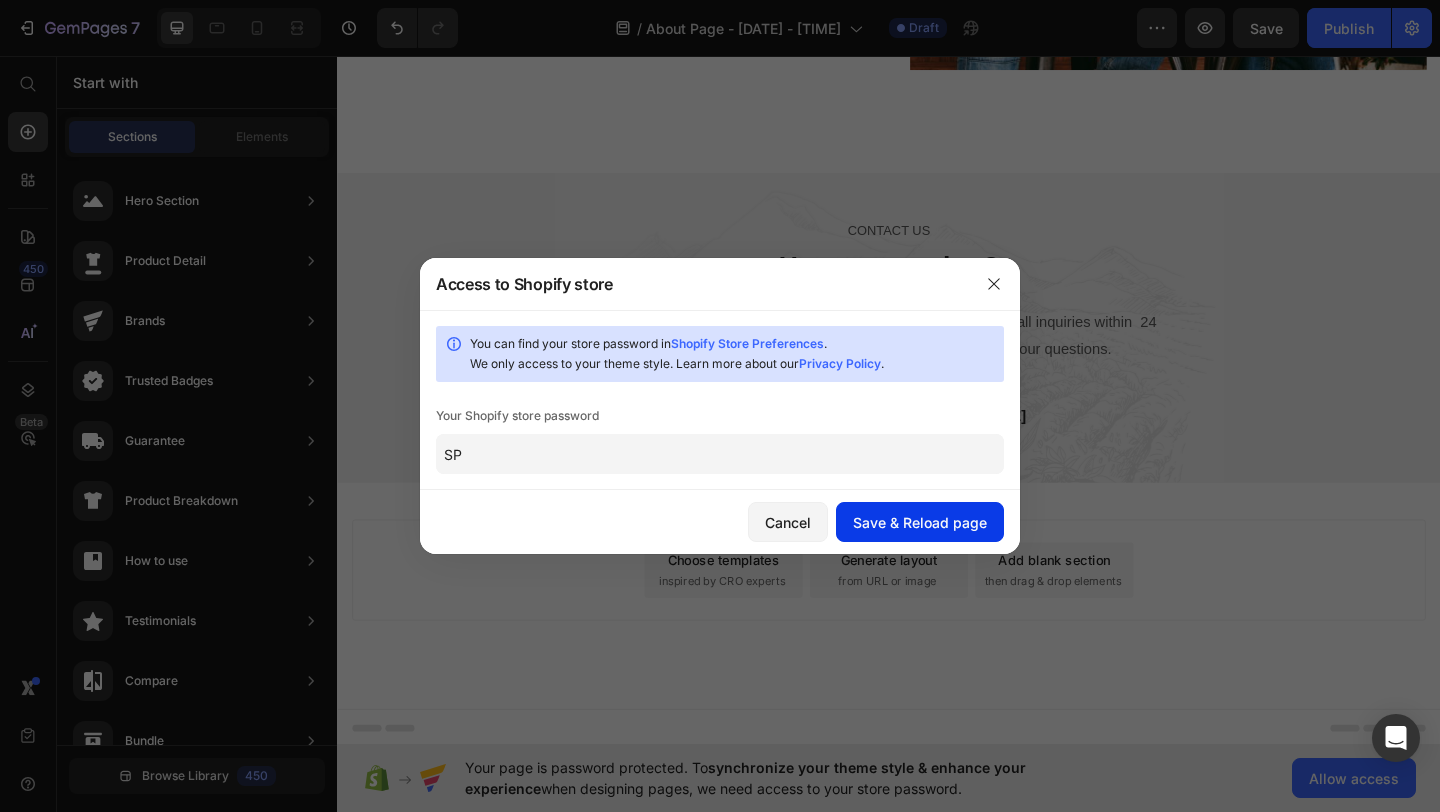 type on "SP" 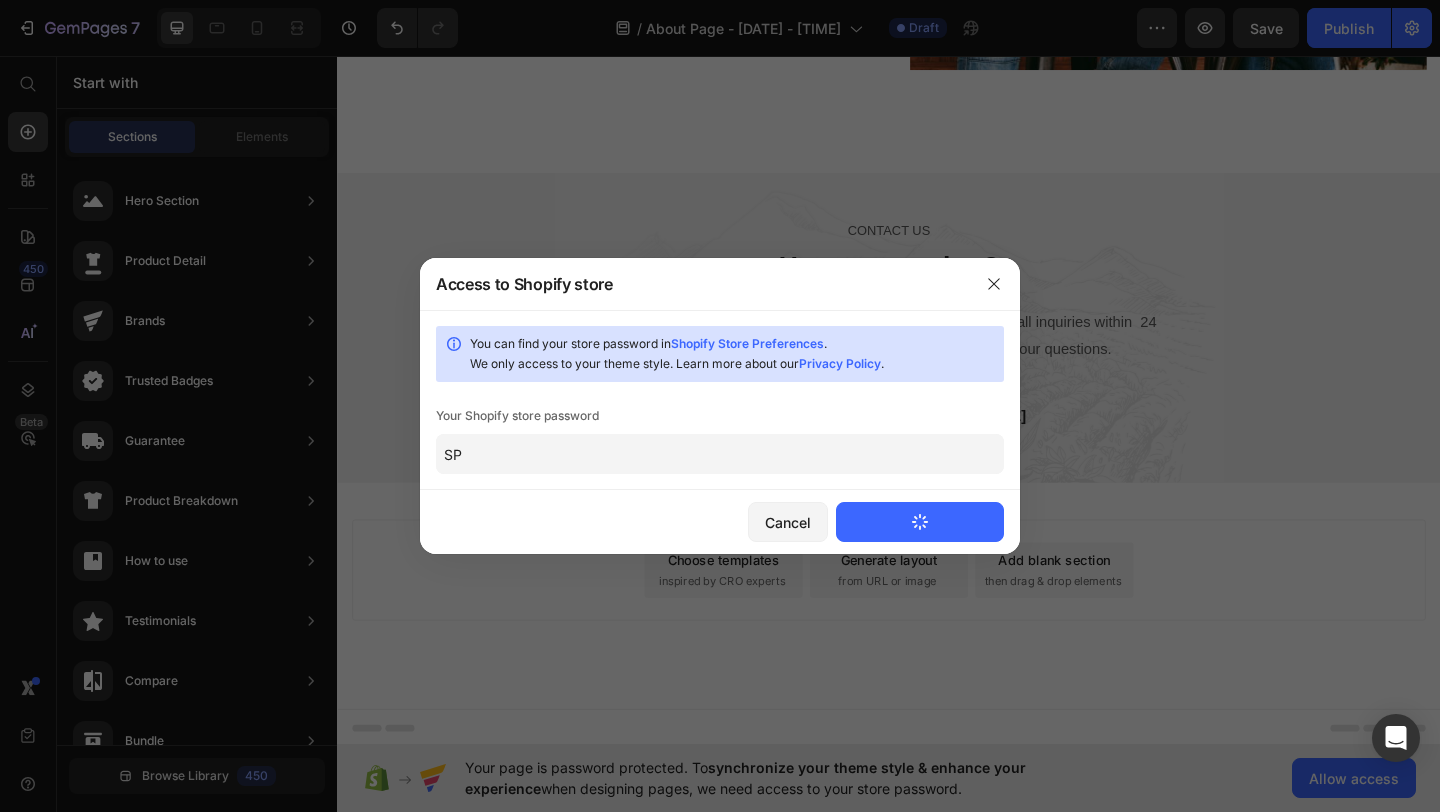 type 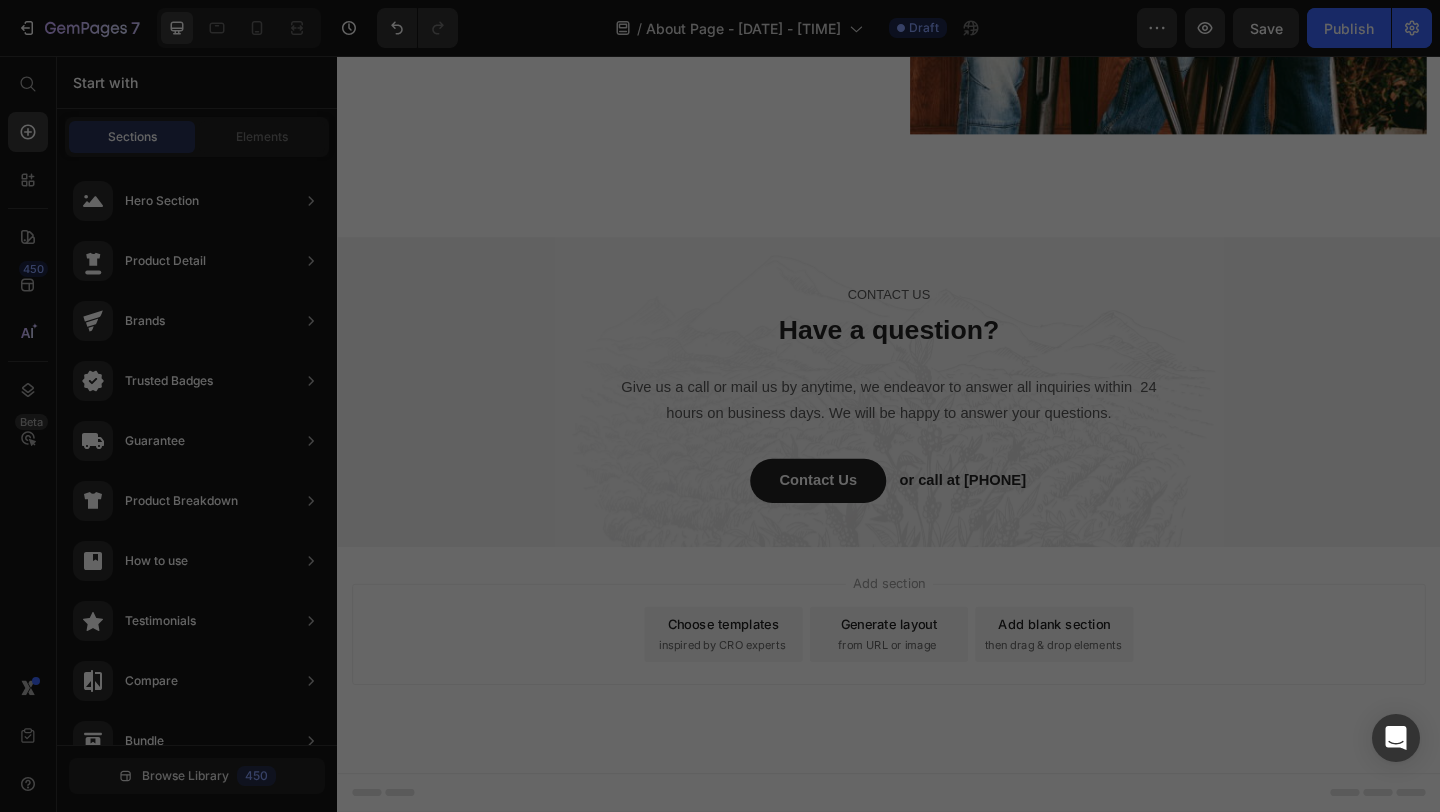 scroll, scrollTop: 3583, scrollLeft: 0, axis: vertical 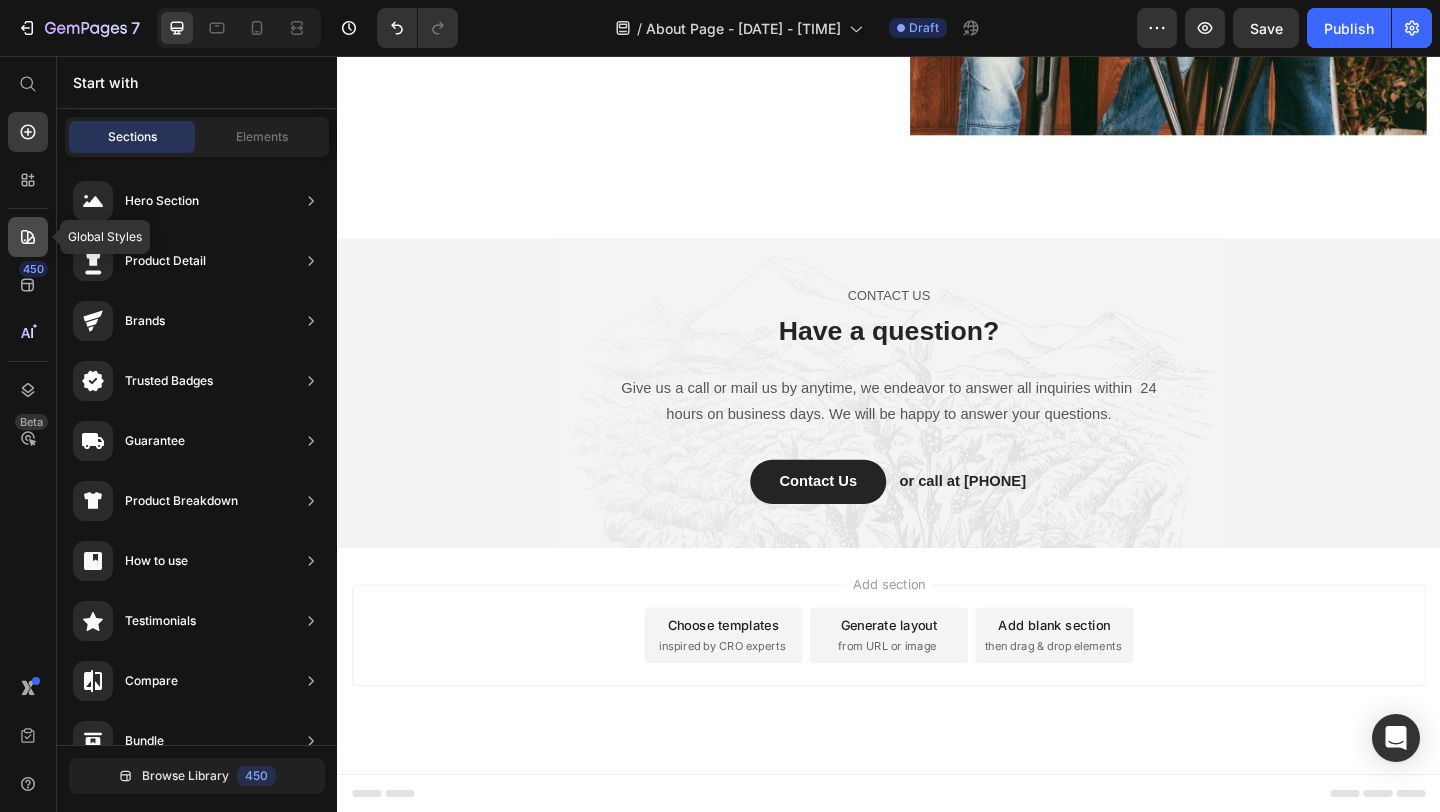 click 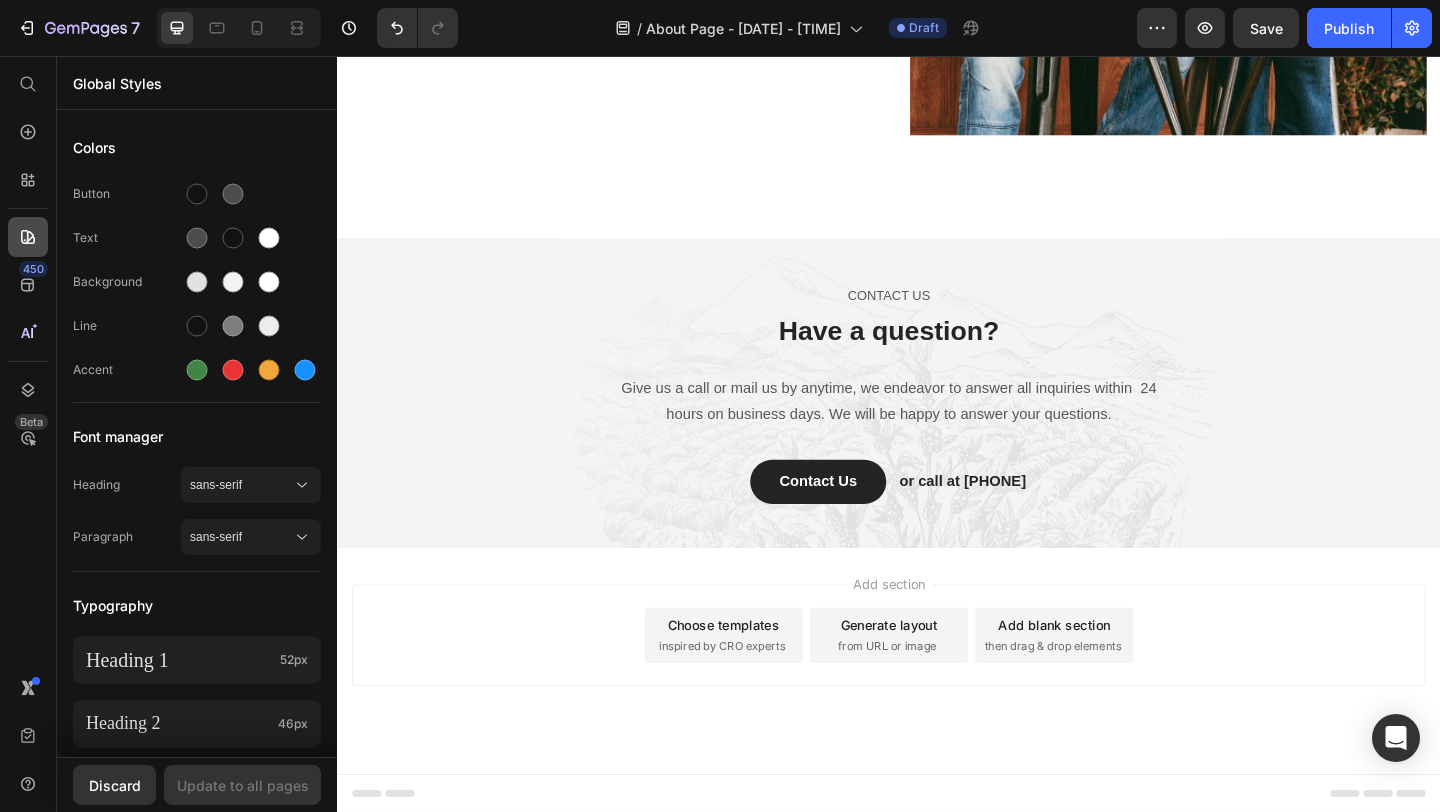 click 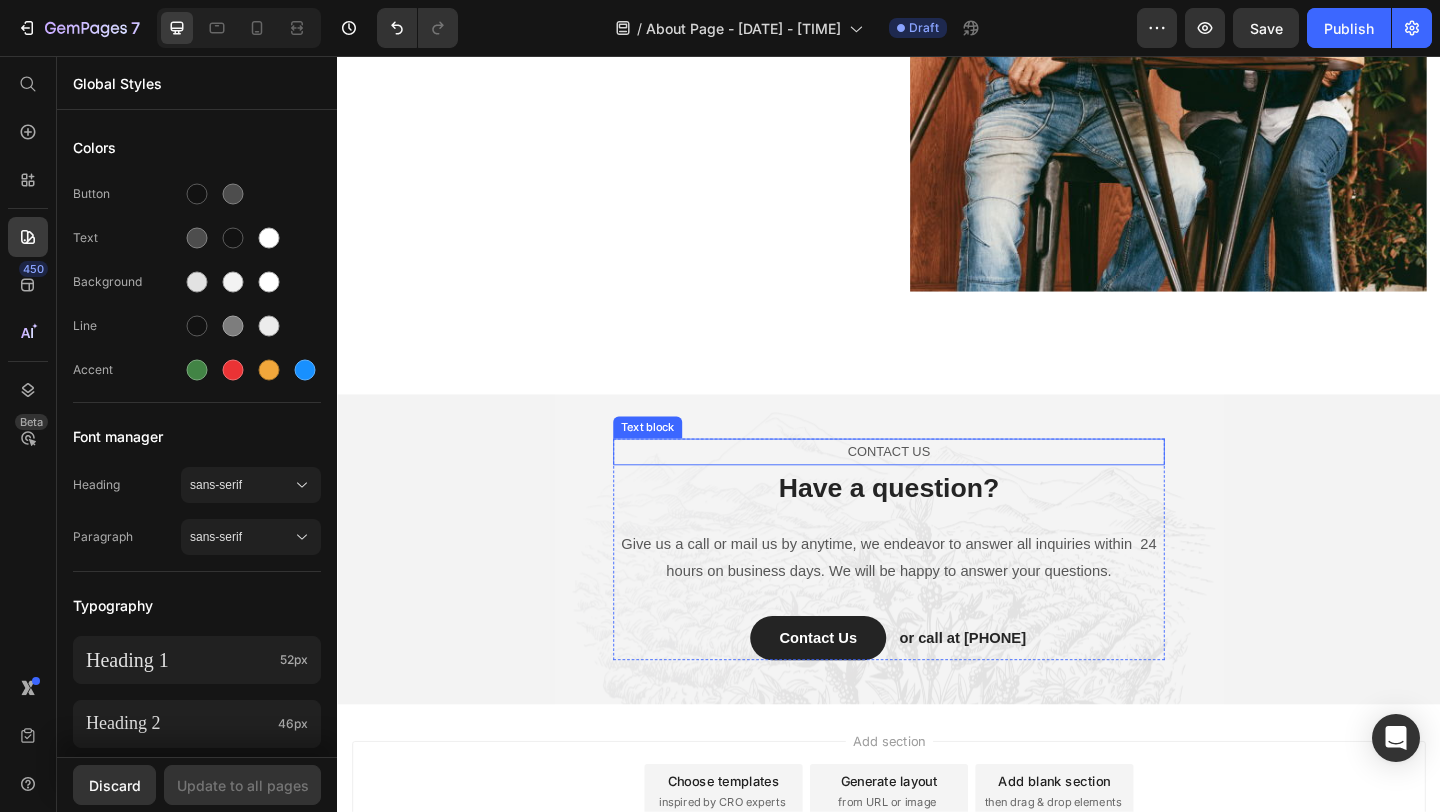 scroll, scrollTop: 3471, scrollLeft: 0, axis: vertical 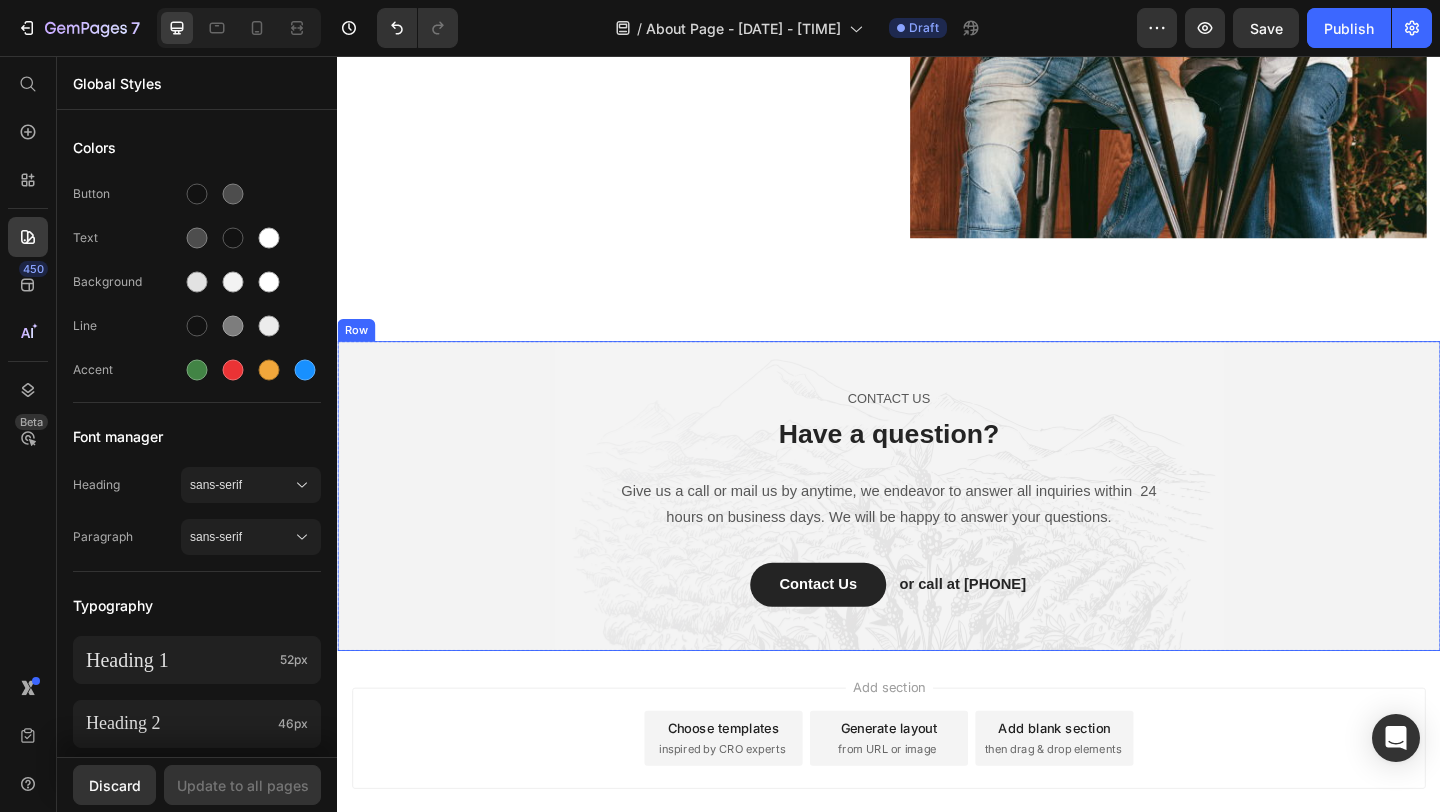 click on "CONTACT US Text block Have a question? Heading Give us a call or mail us by anytime, we endeavor to answer all inquiries within  24 hours on business days. We will be happy to answer your questions. Text block Contact Us Button or call at [PHONE] Text block Row Row" at bounding box center [937, 534] 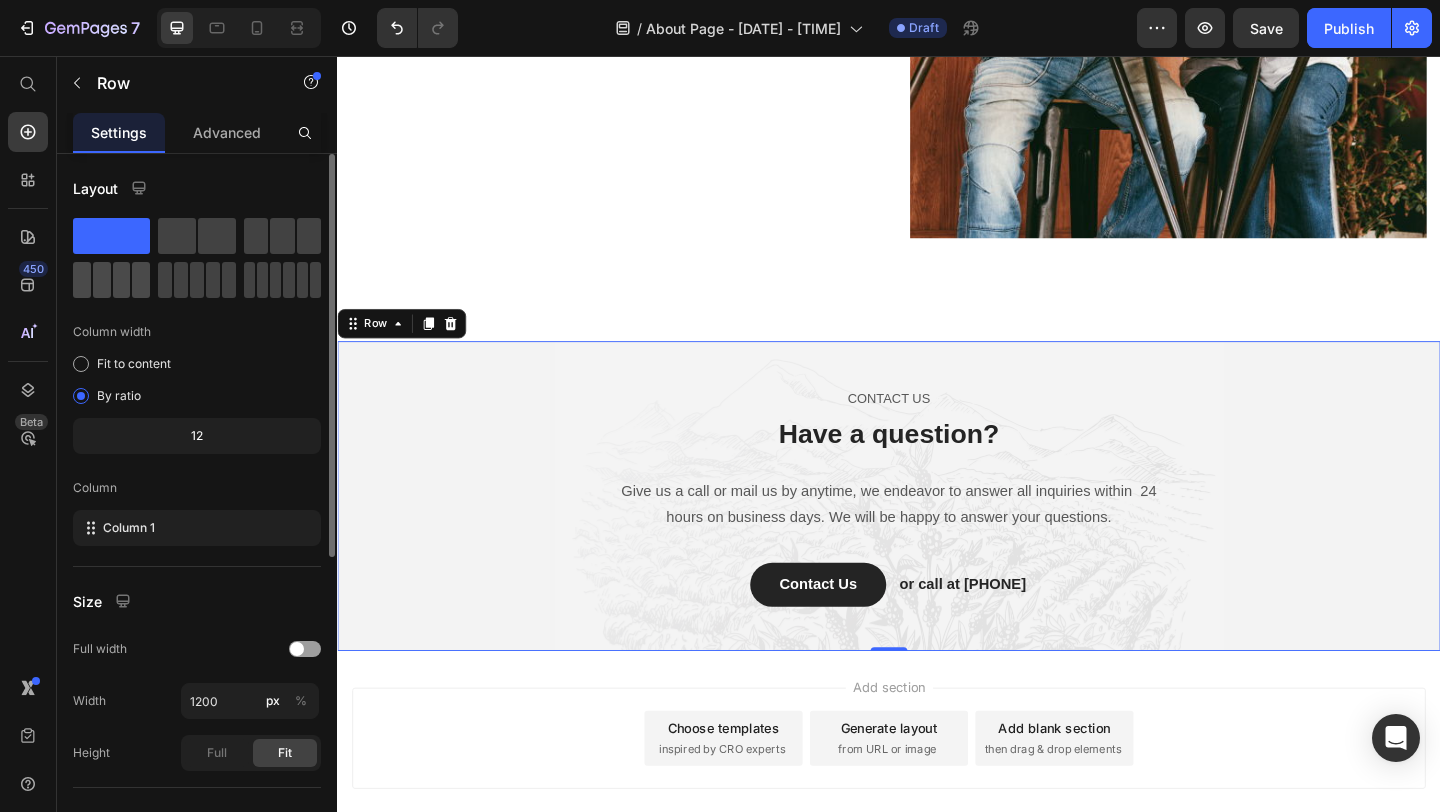 click 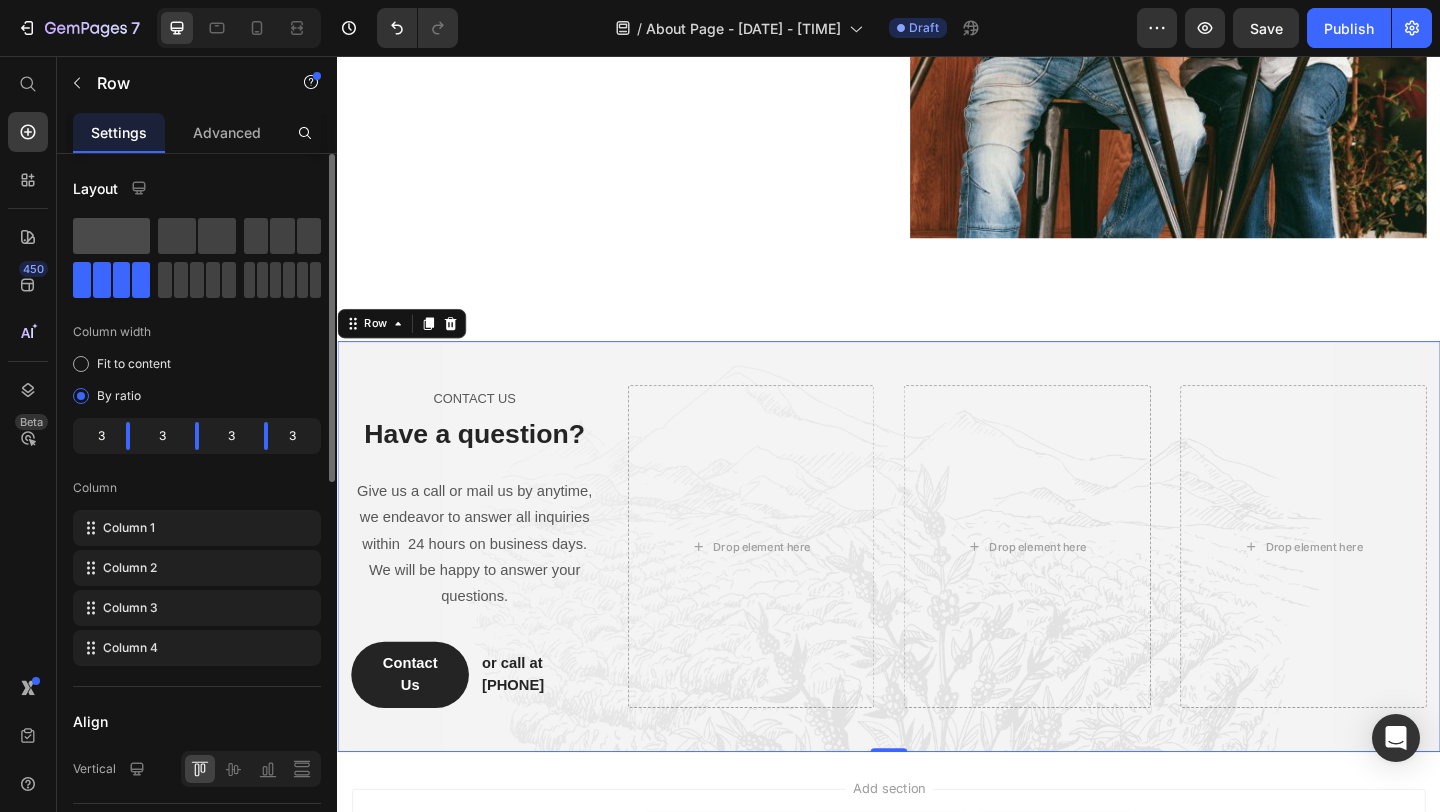 click 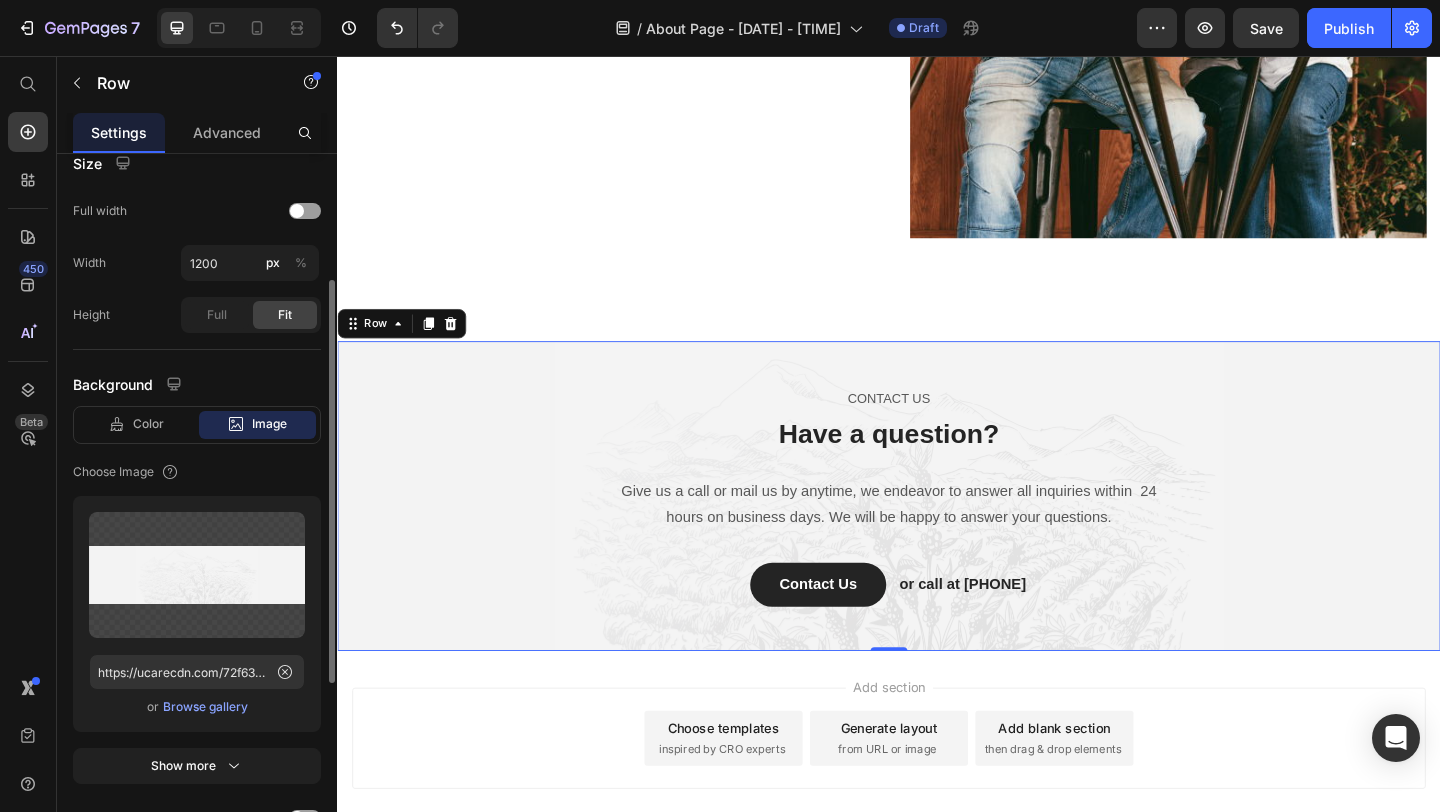 scroll, scrollTop: 492, scrollLeft: 0, axis: vertical 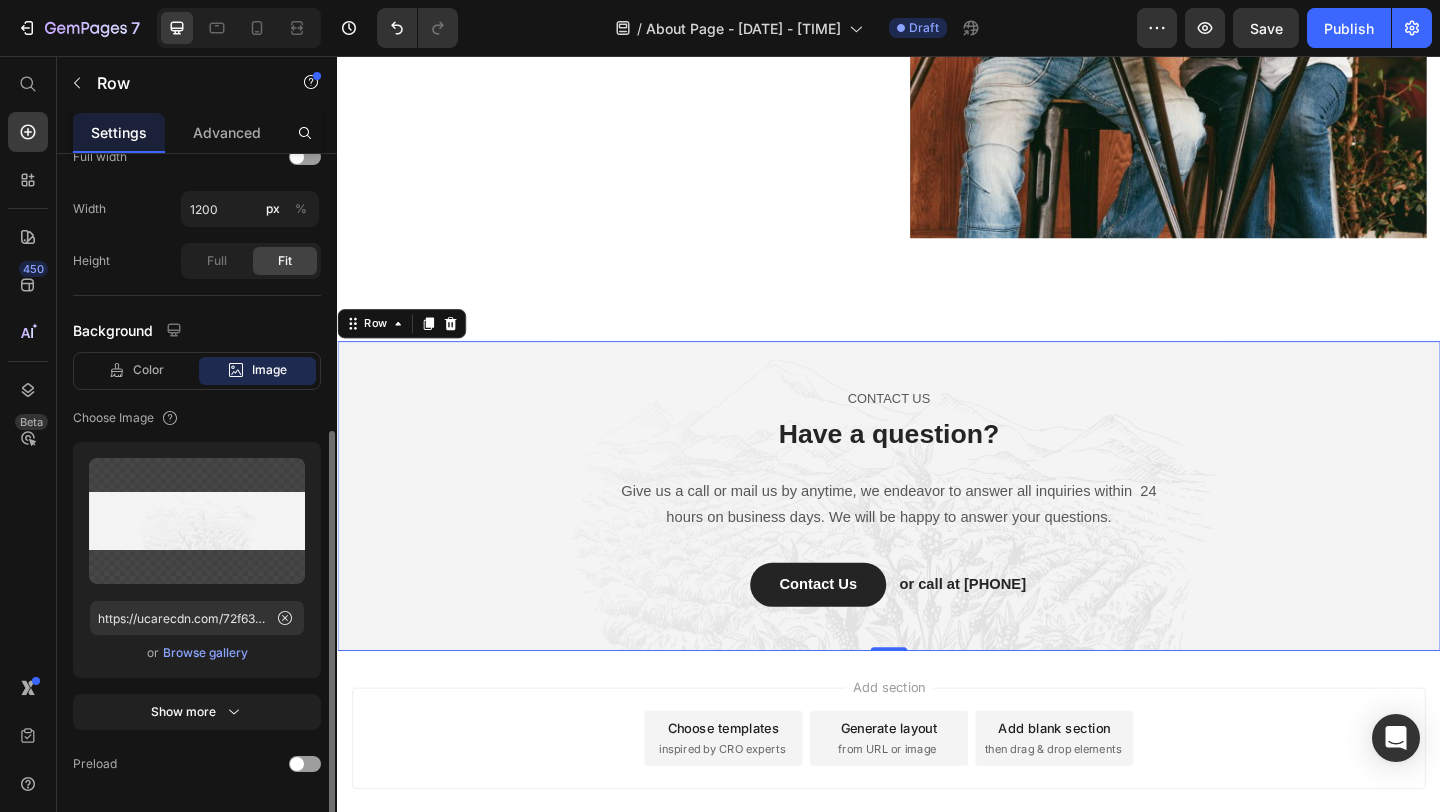 click on "Browse gallery" at bounding box center (205, 653) 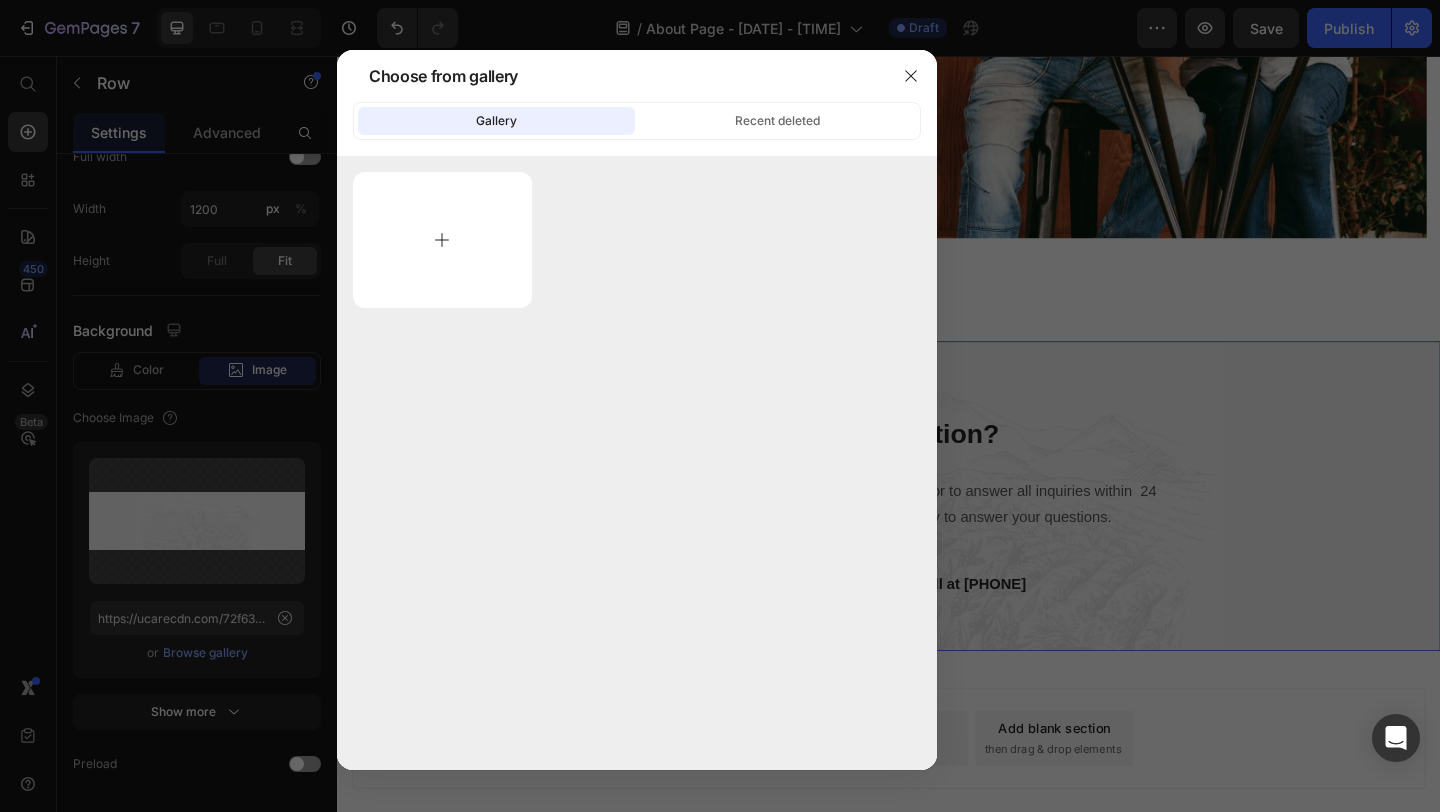 click at bounding box center [442, 240] 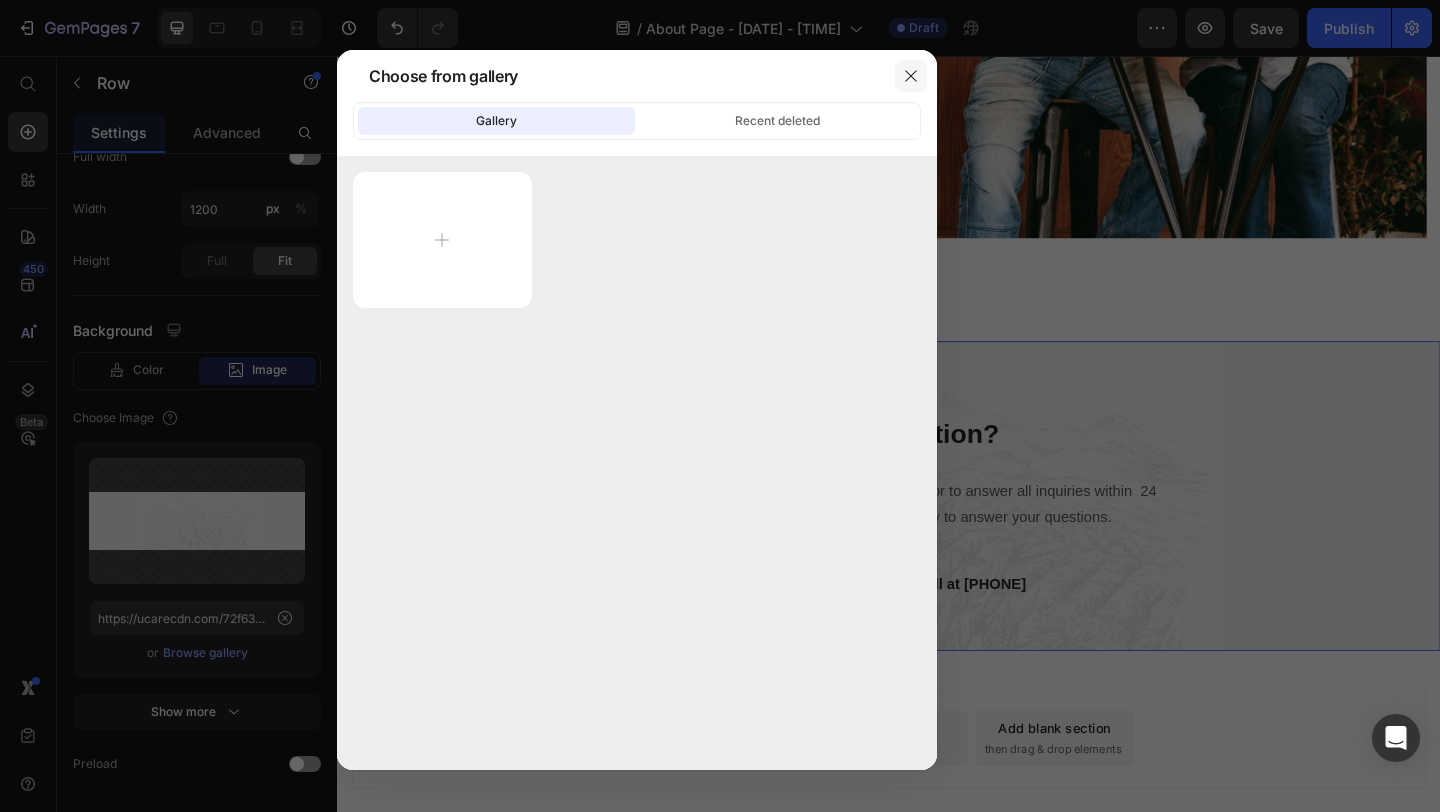 click 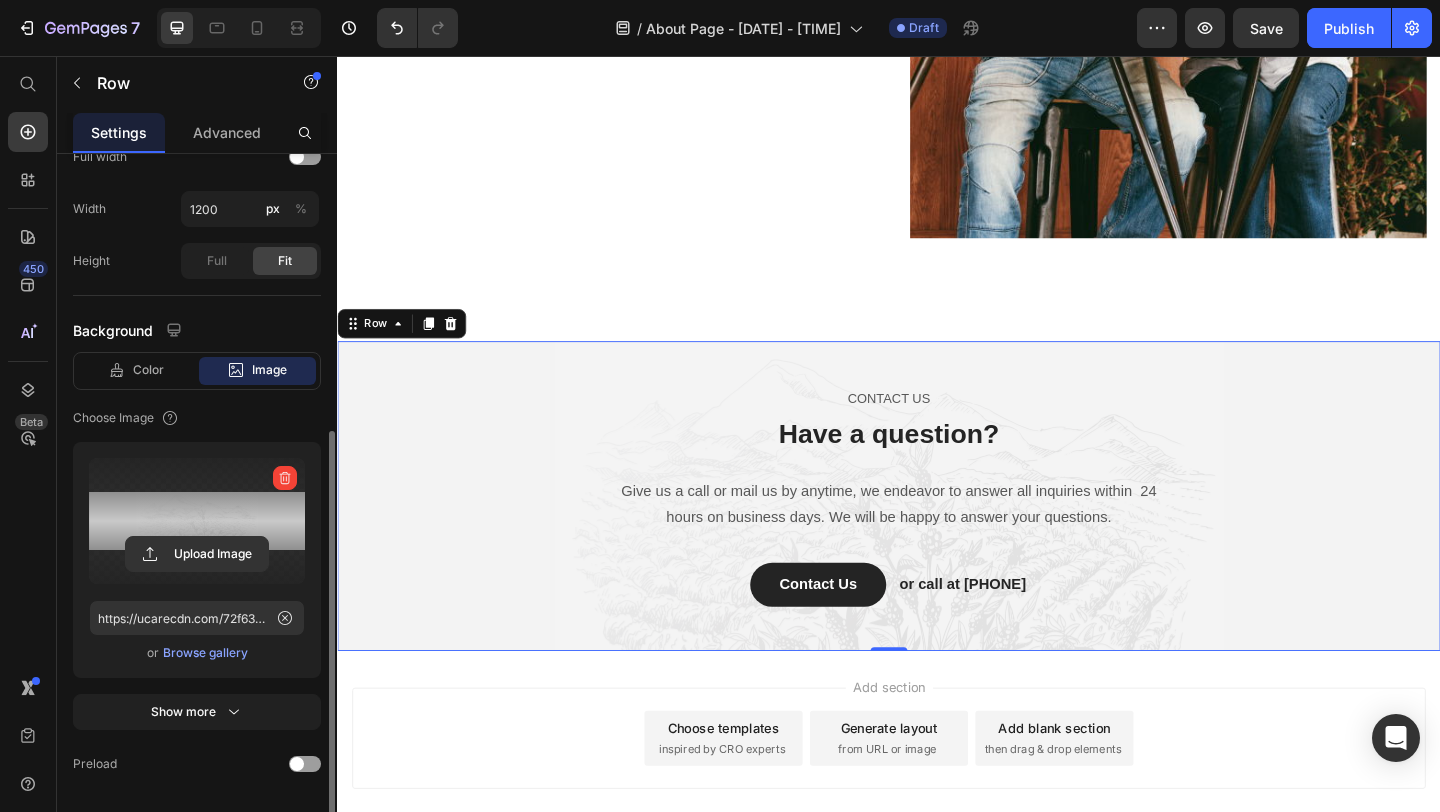 click at bounding box center (197, 521) 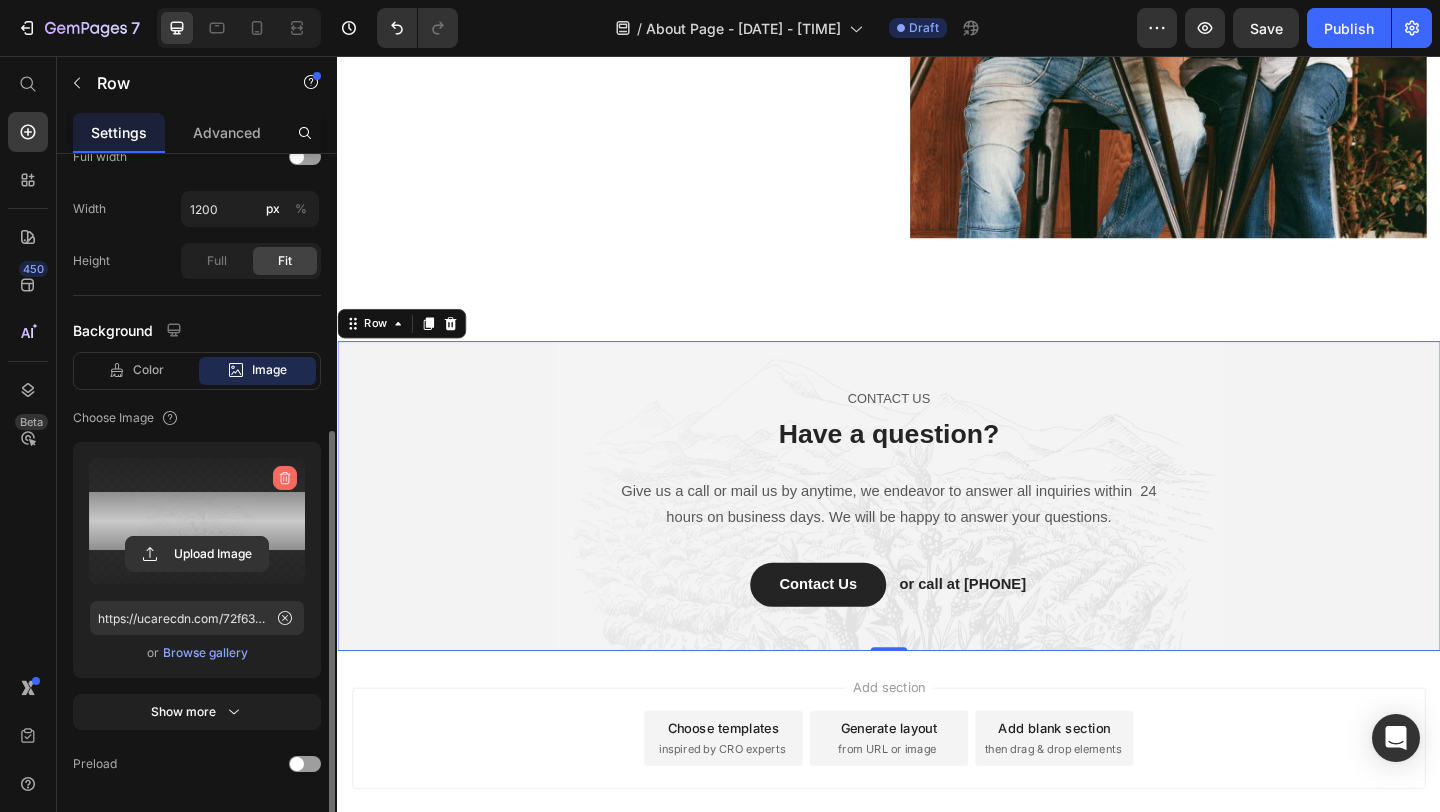 click at bounding box center [285, 478] 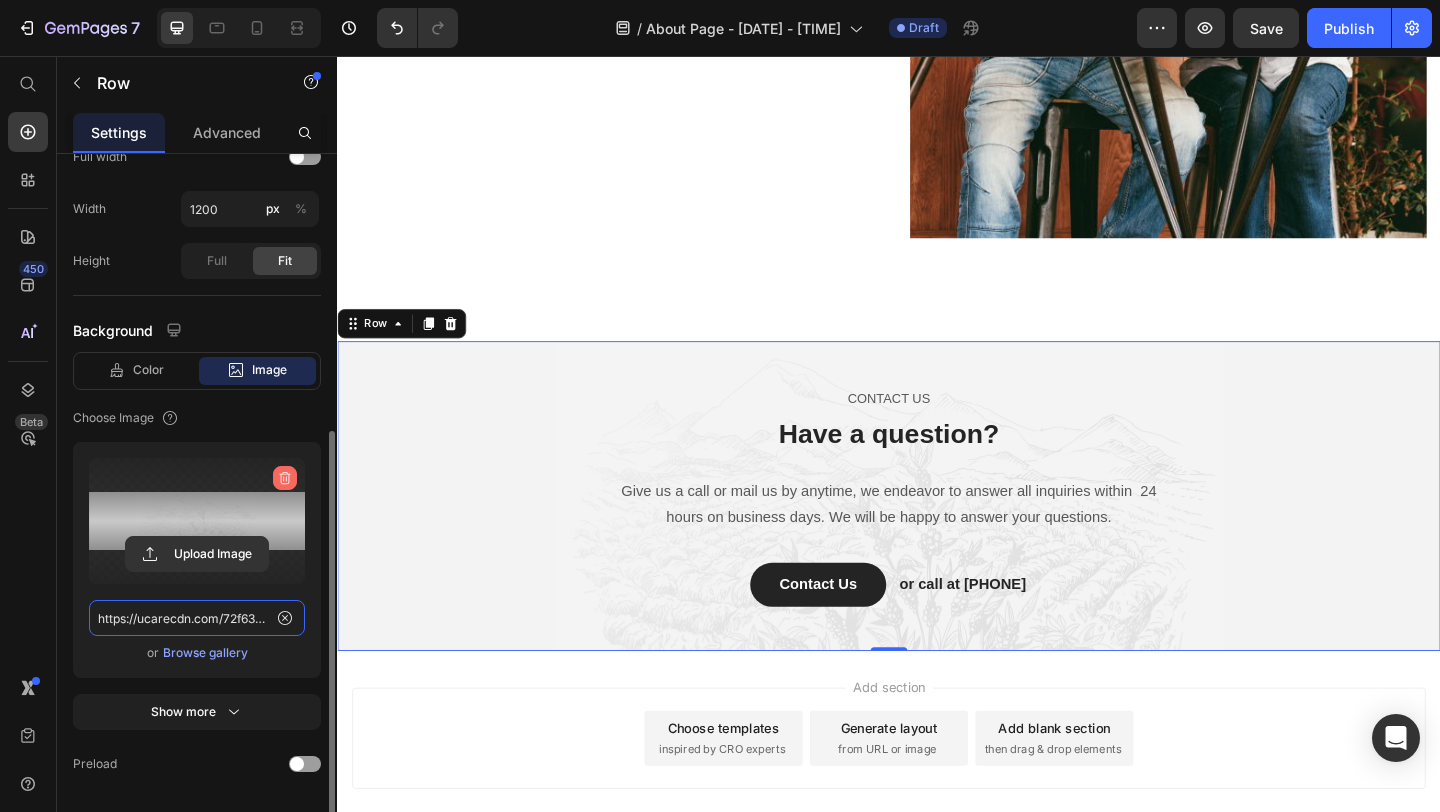 type 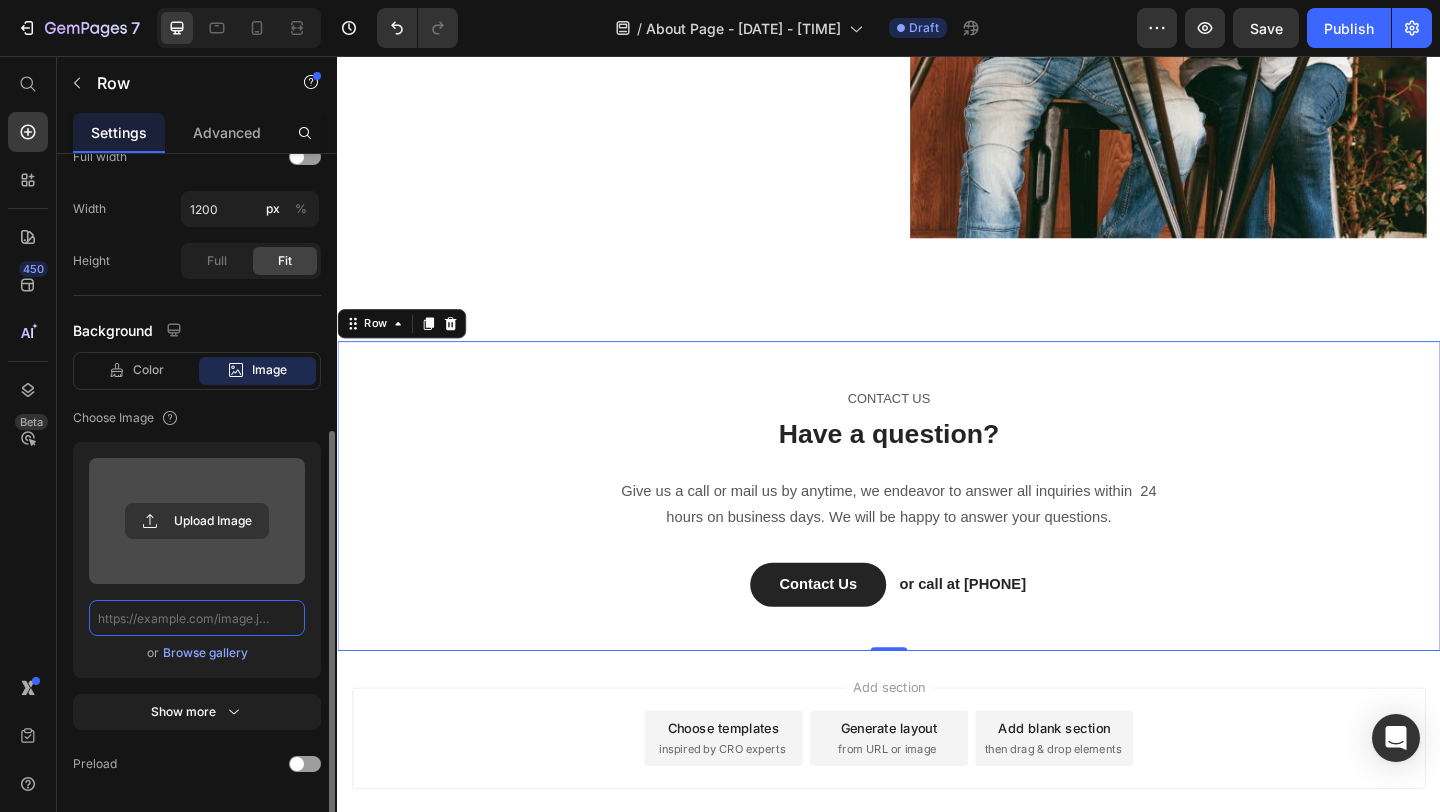 scroll, scrollTop: 0, scrollLeft: 0, axis: both 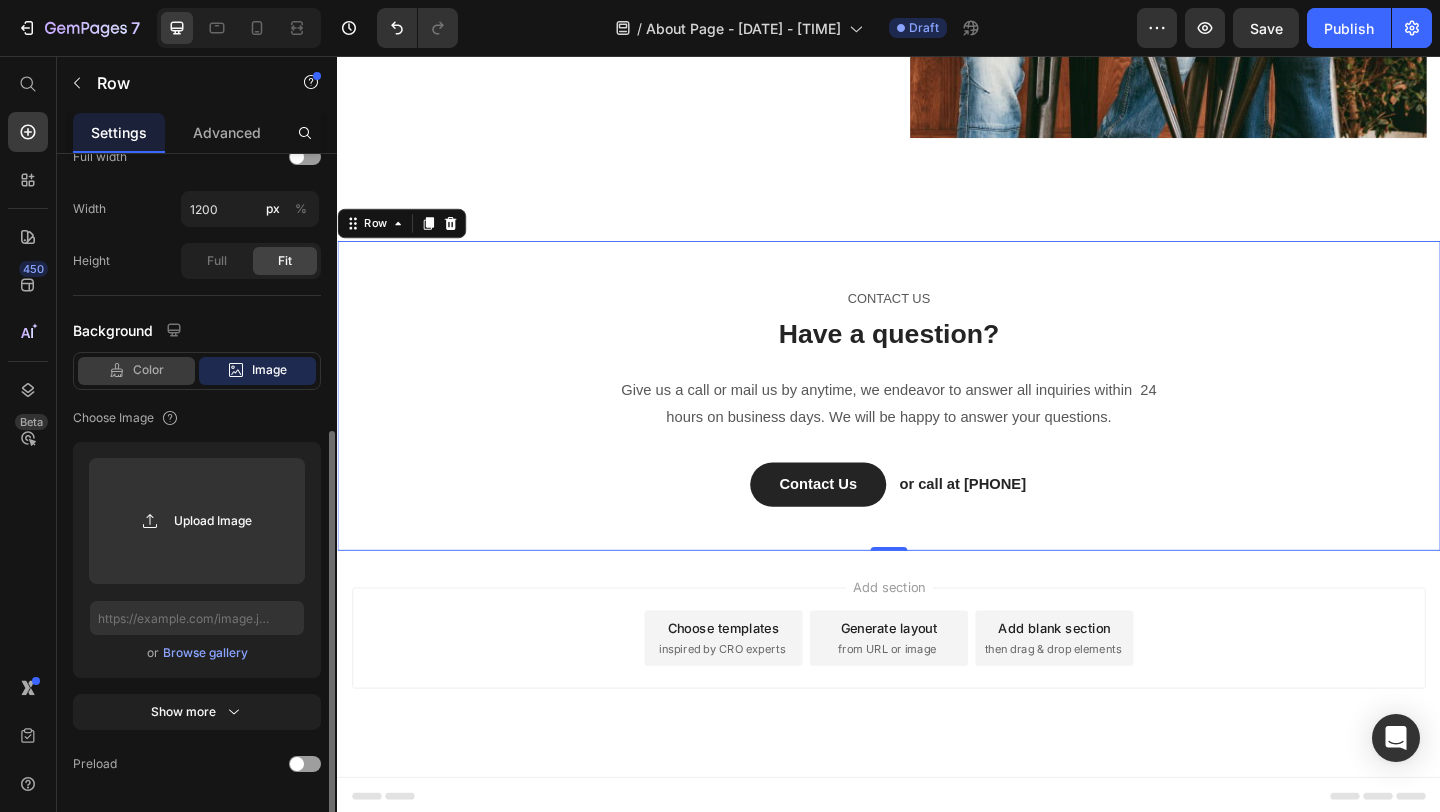 click on "Color" 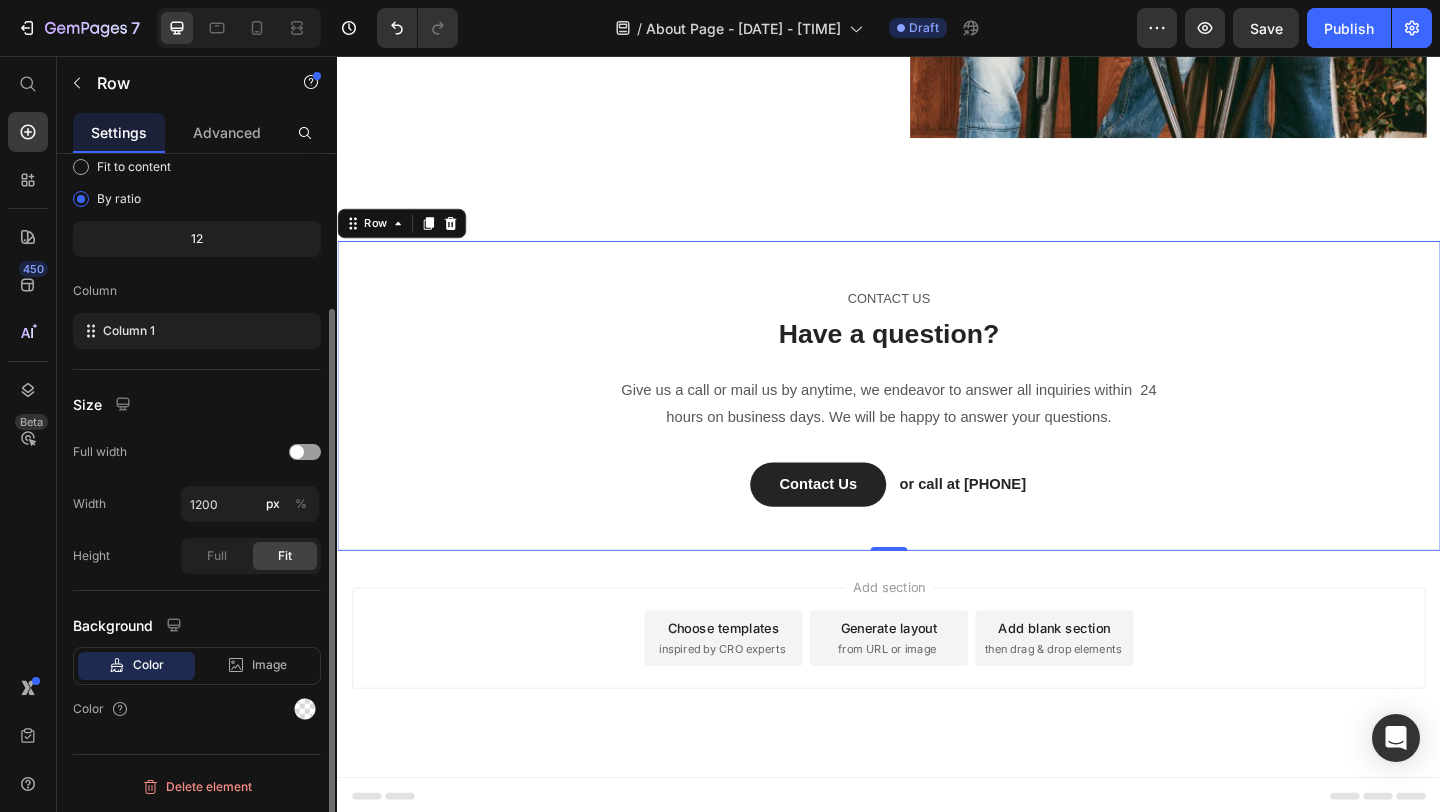 scroll, scrollTop: 197, scrollLeft: 0, axis: vertical 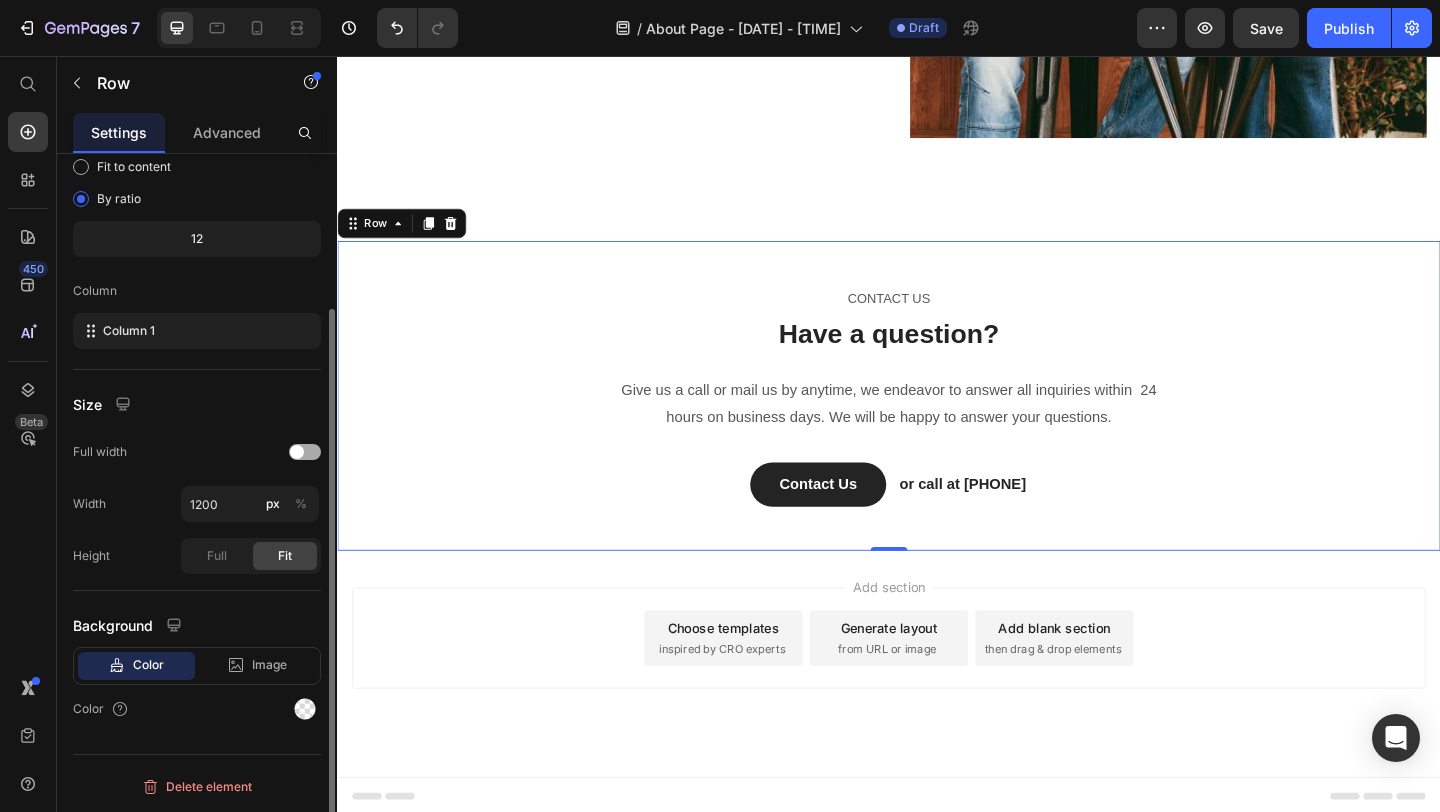 click at bounding box center (297, 452) 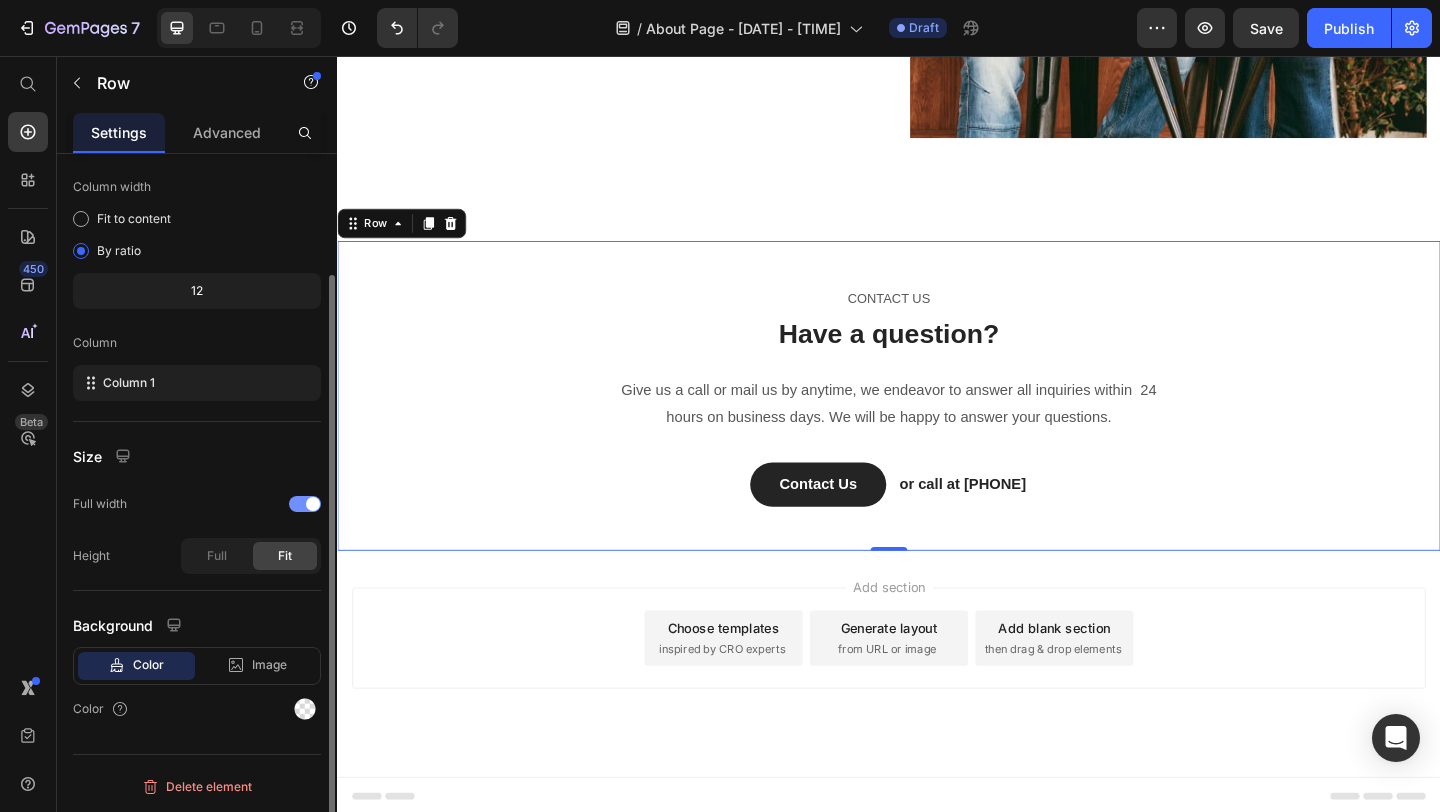 scroll, scrollTop: 145, scrollLeft: 0, axis: vertical 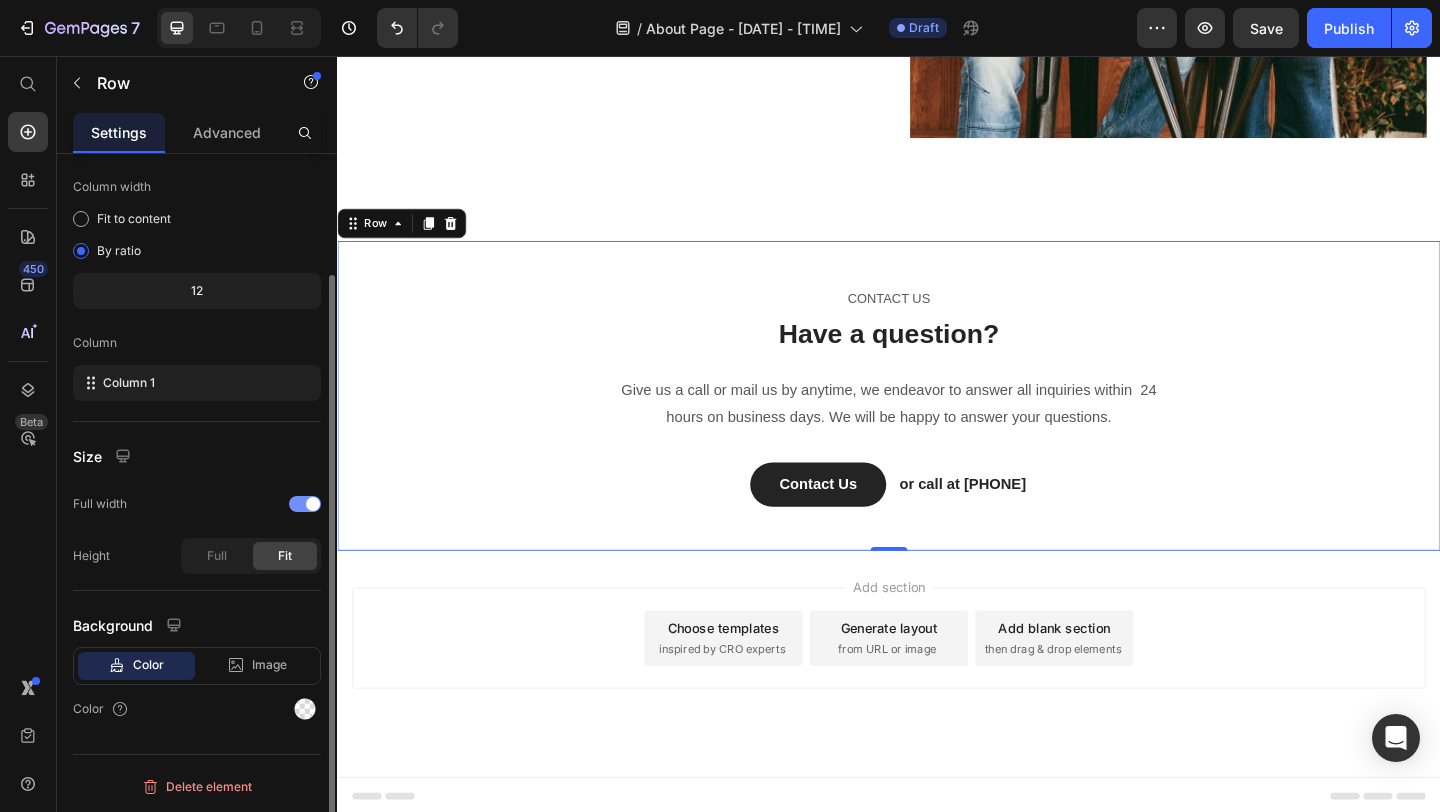 click on "Full width" 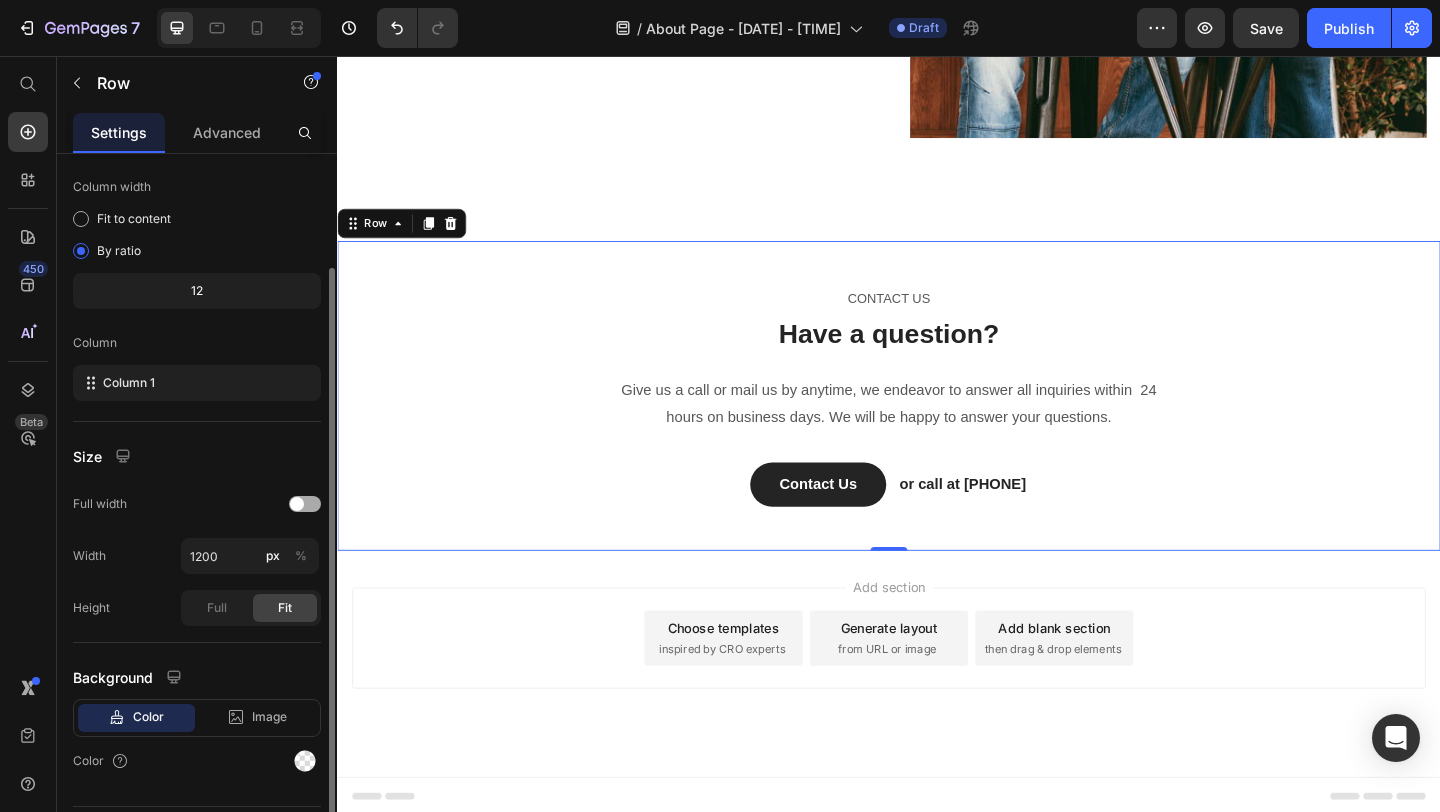 click on "Full width" 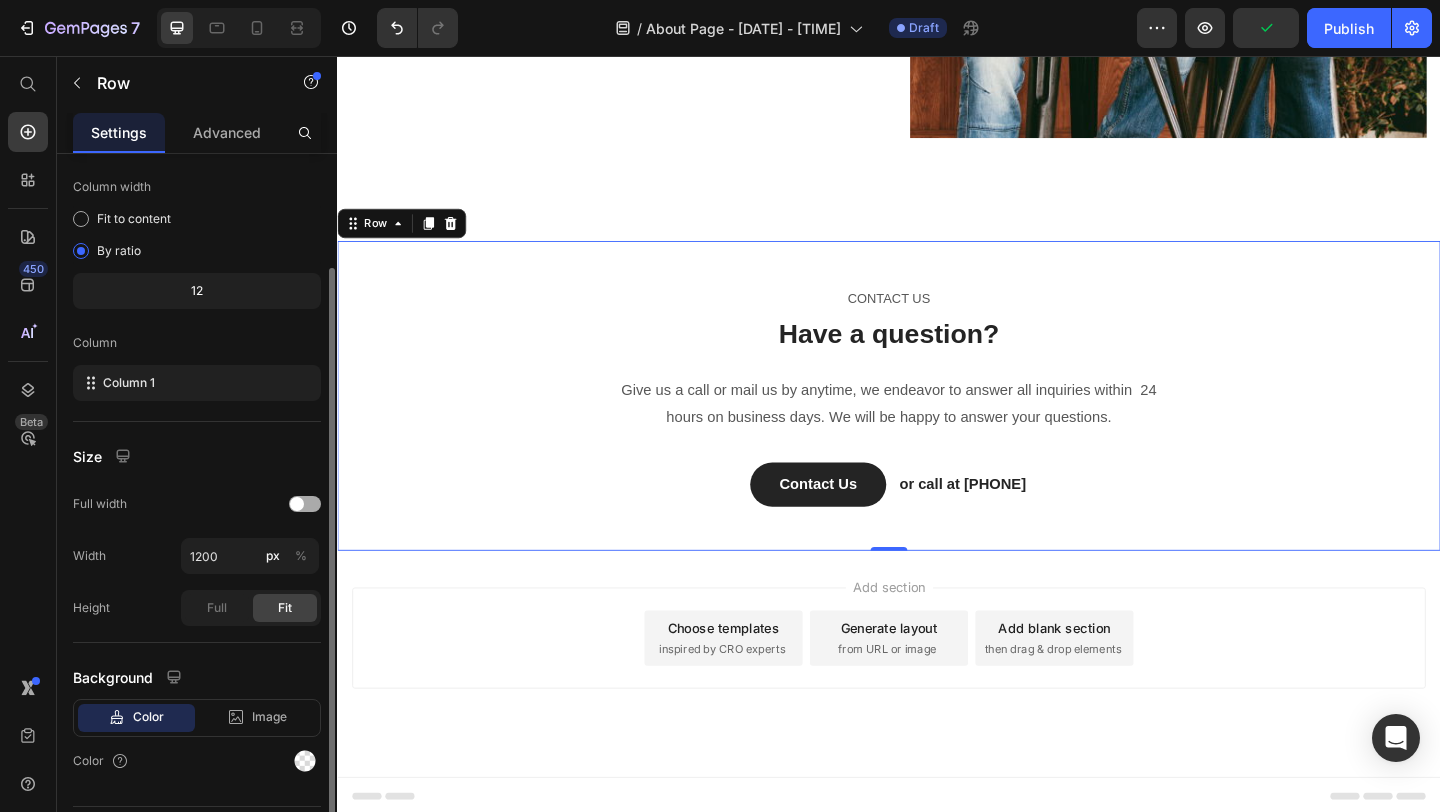 click at bounding box center (305, 504) 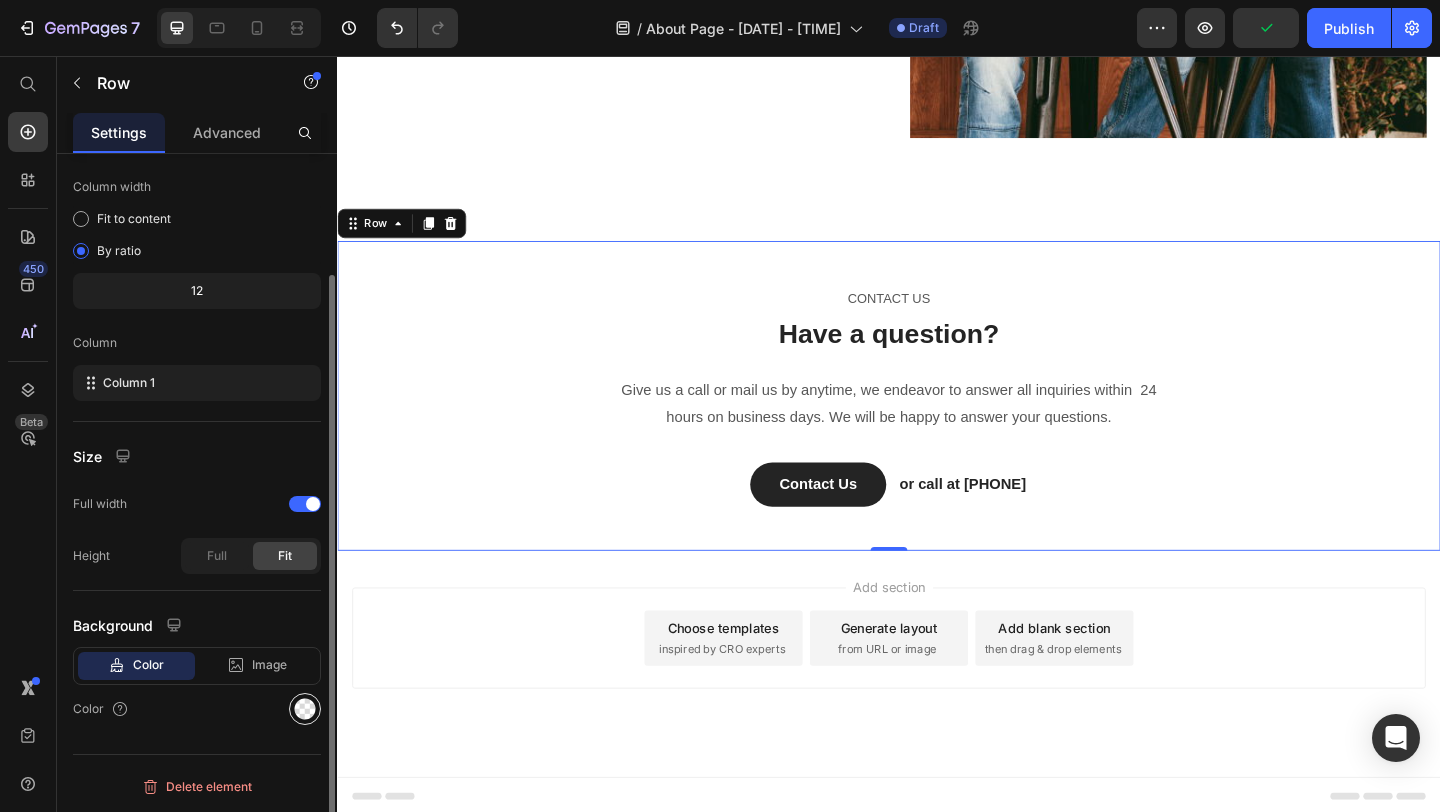 click at bounding box center [305, 709] 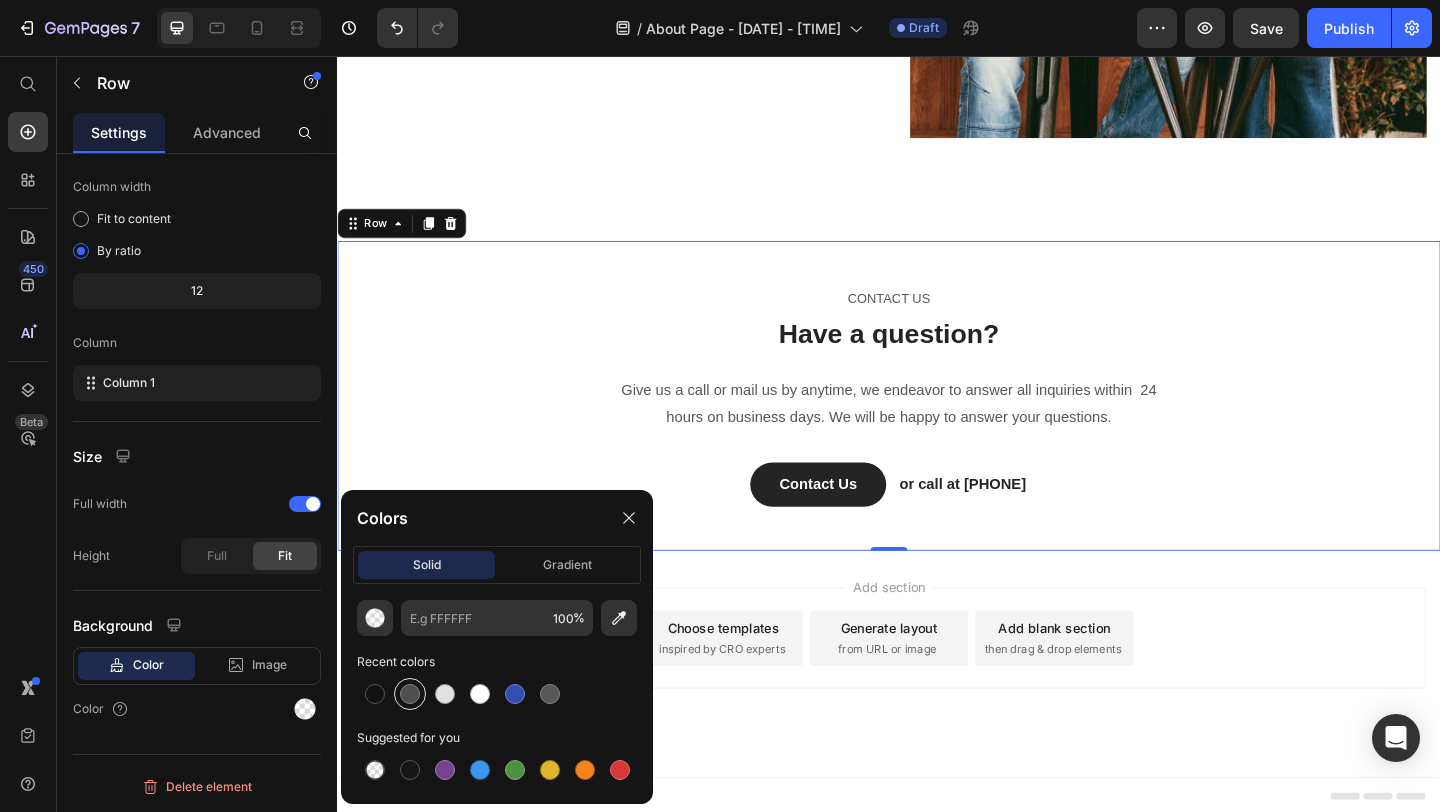 click at bounding box center [410, 694] 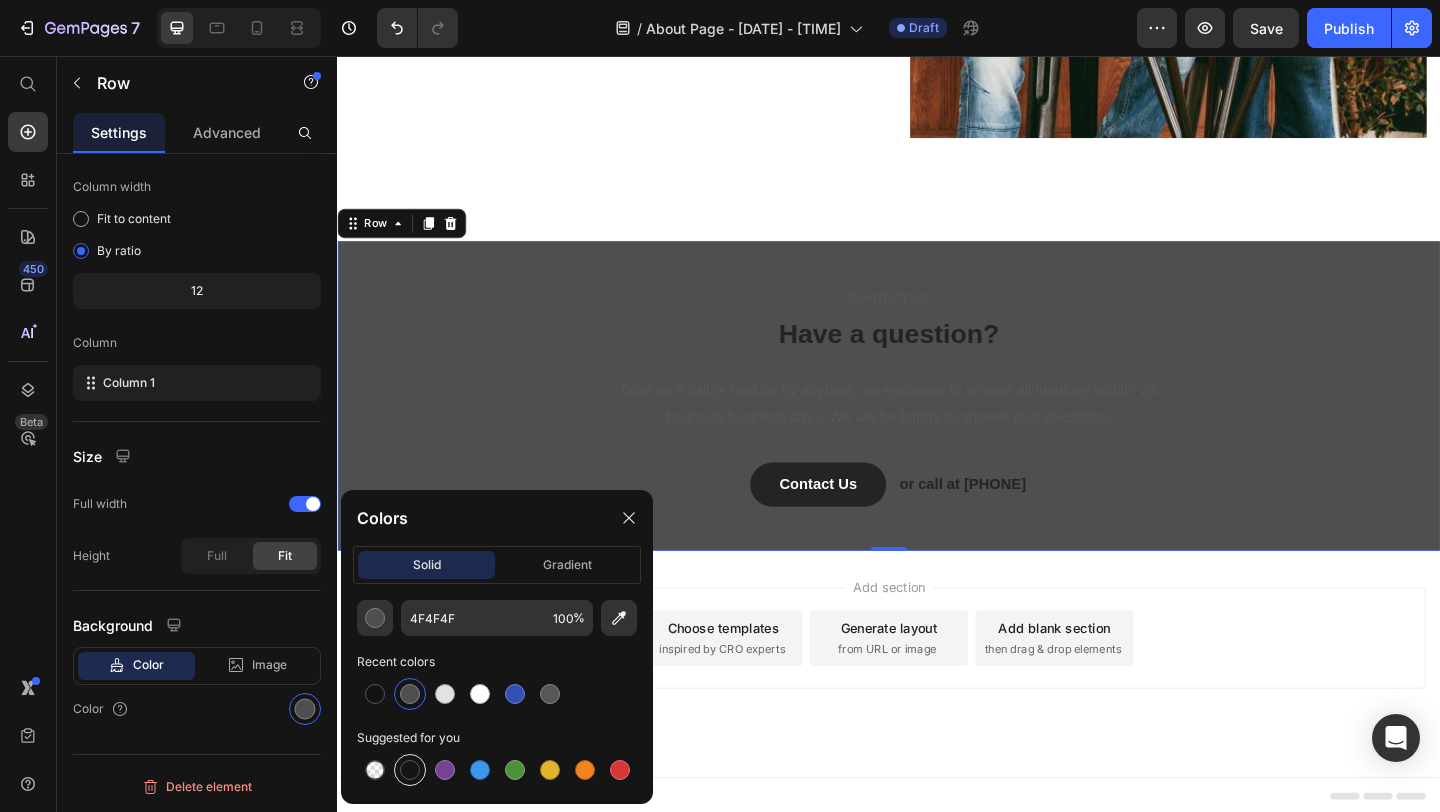 click at bounding box center [410, 770] 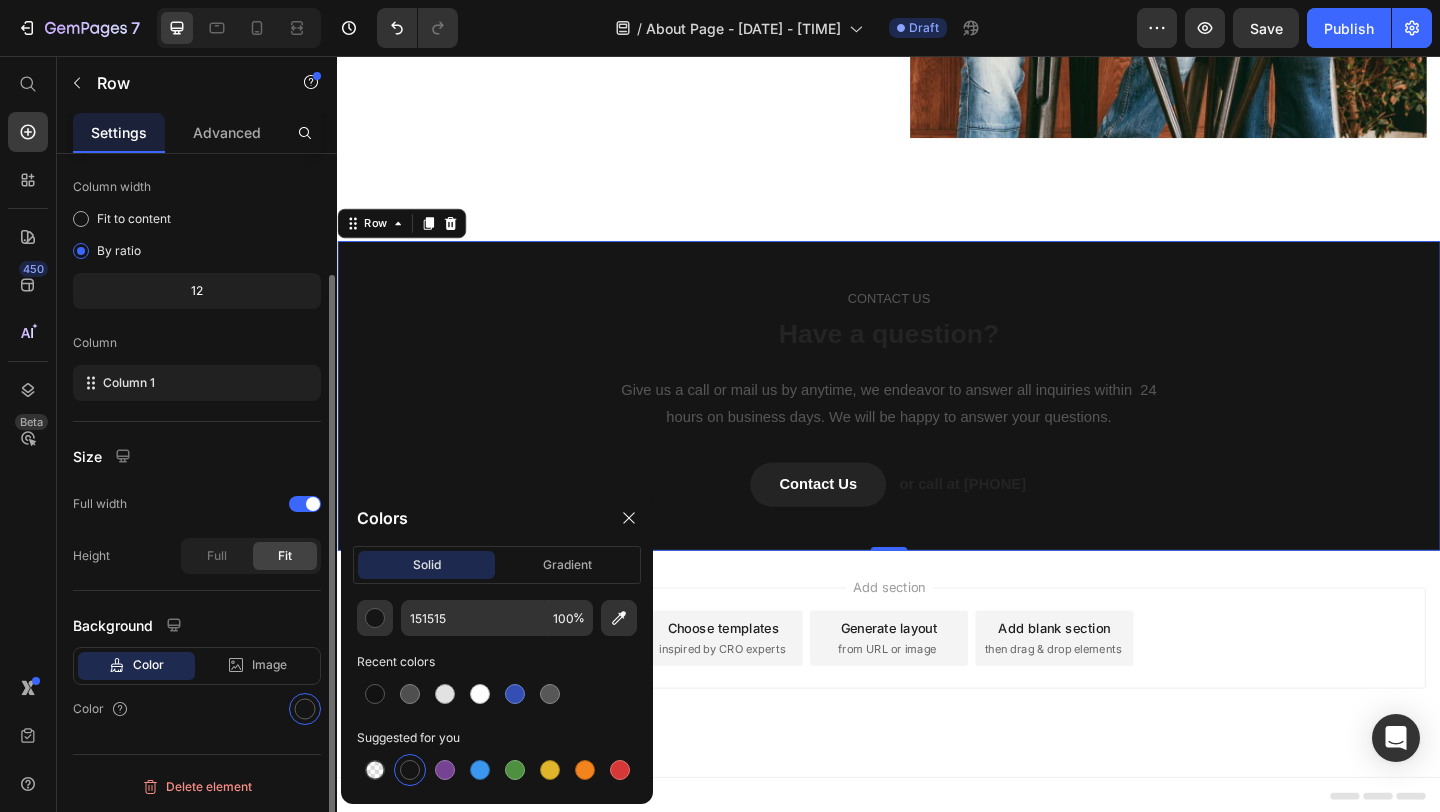 click on "Layout Column width Fit to content By ratio 12 Column Column 1 Size Full width Height Full Fit Background Color Image Video  Color" at bounding box center [197, 389] 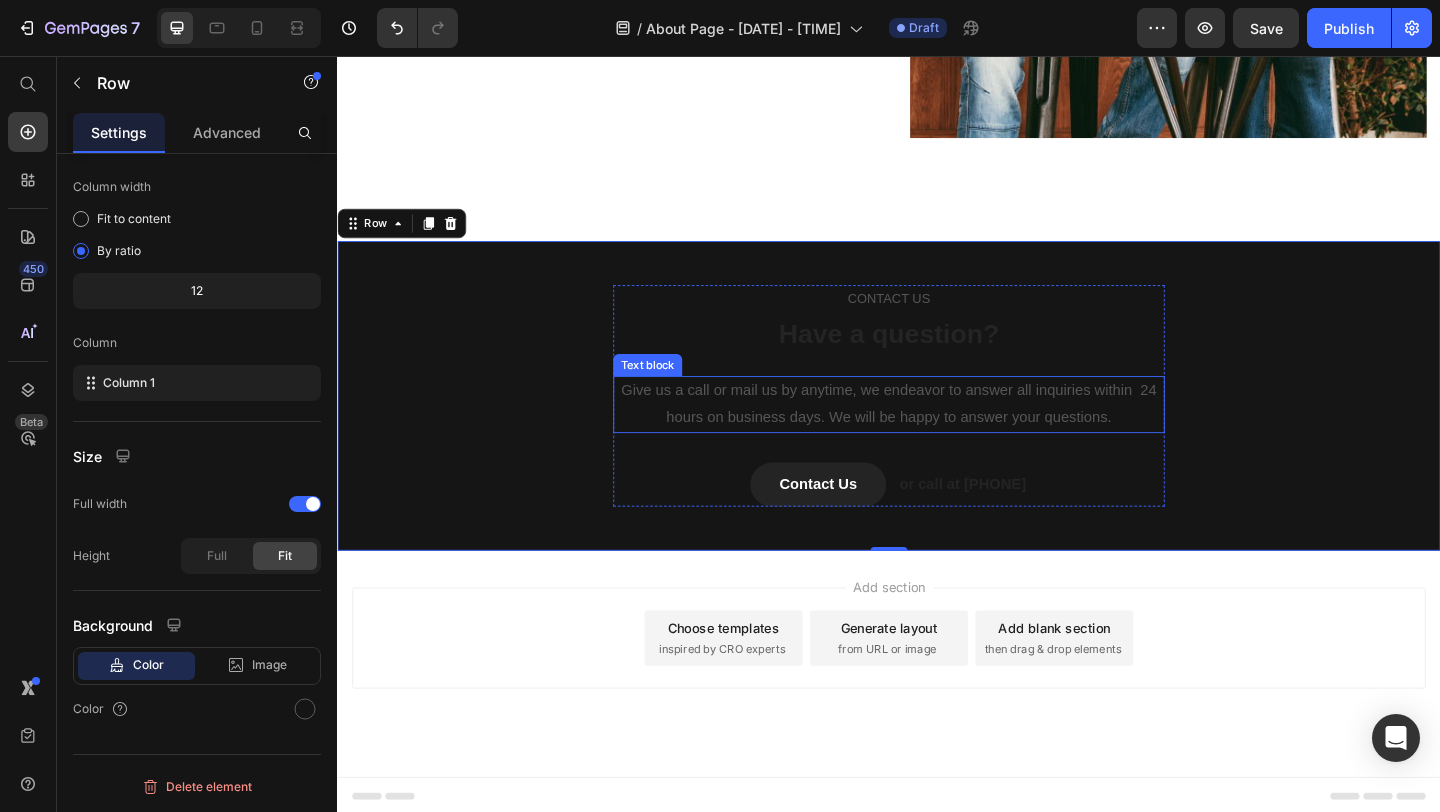 click on "Give us a call or mail us by anytime, we endeavor to answer all inquiries within  24 hours on business days. We will be happy to answer your questions." at bounding box center [937, 435] 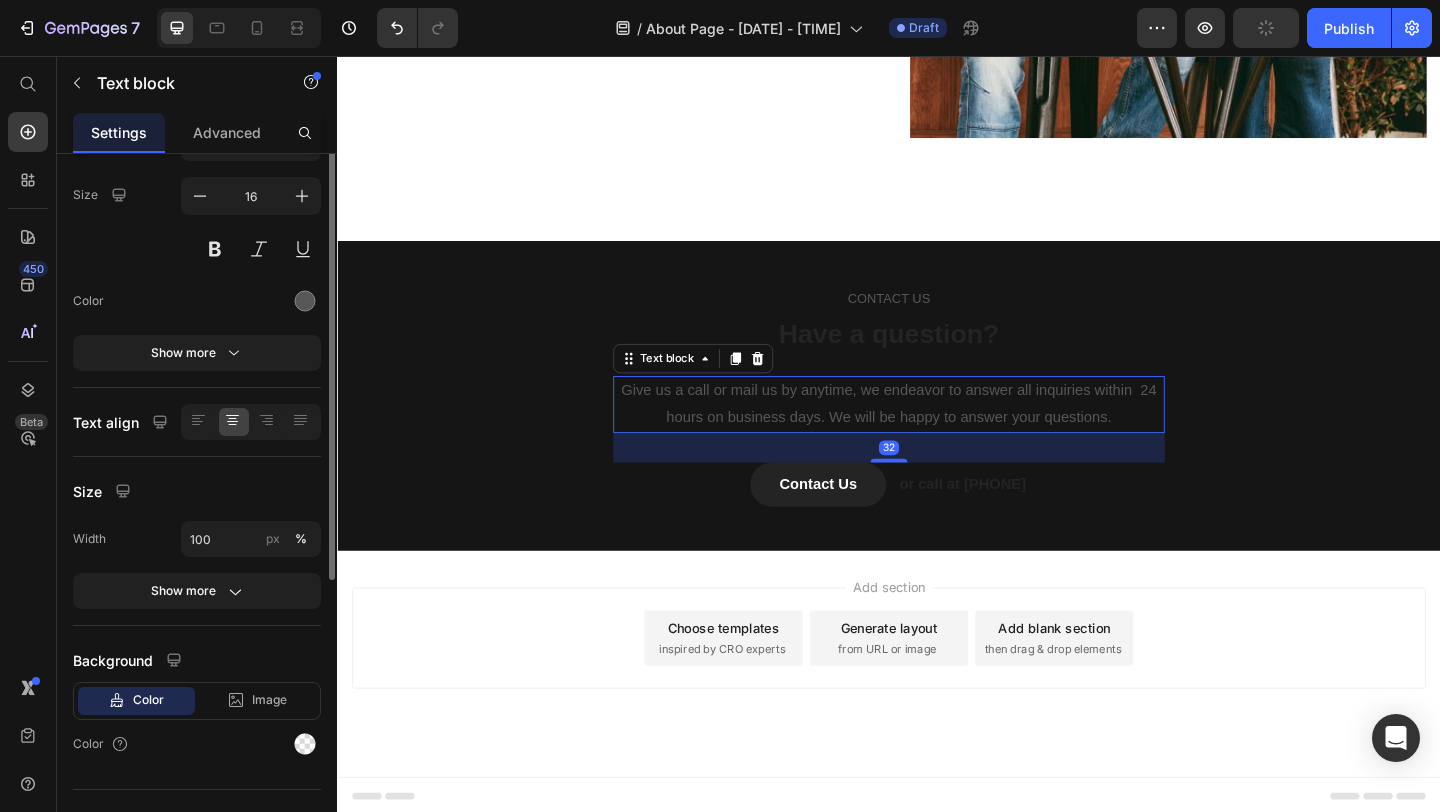 scroll, scrollTop: 0, scrollLeft: 0, axis: both 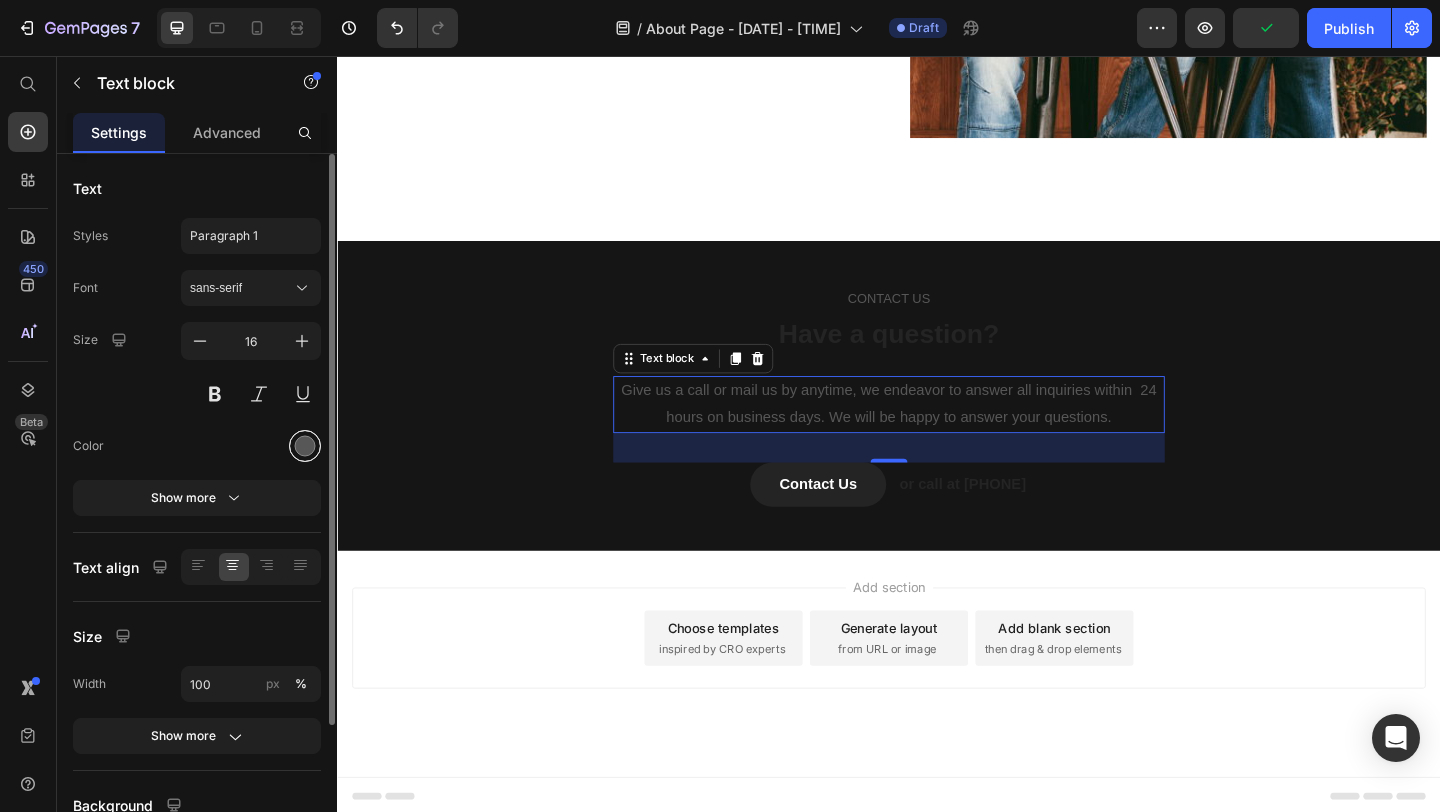 click at bounding box center (305, 446) 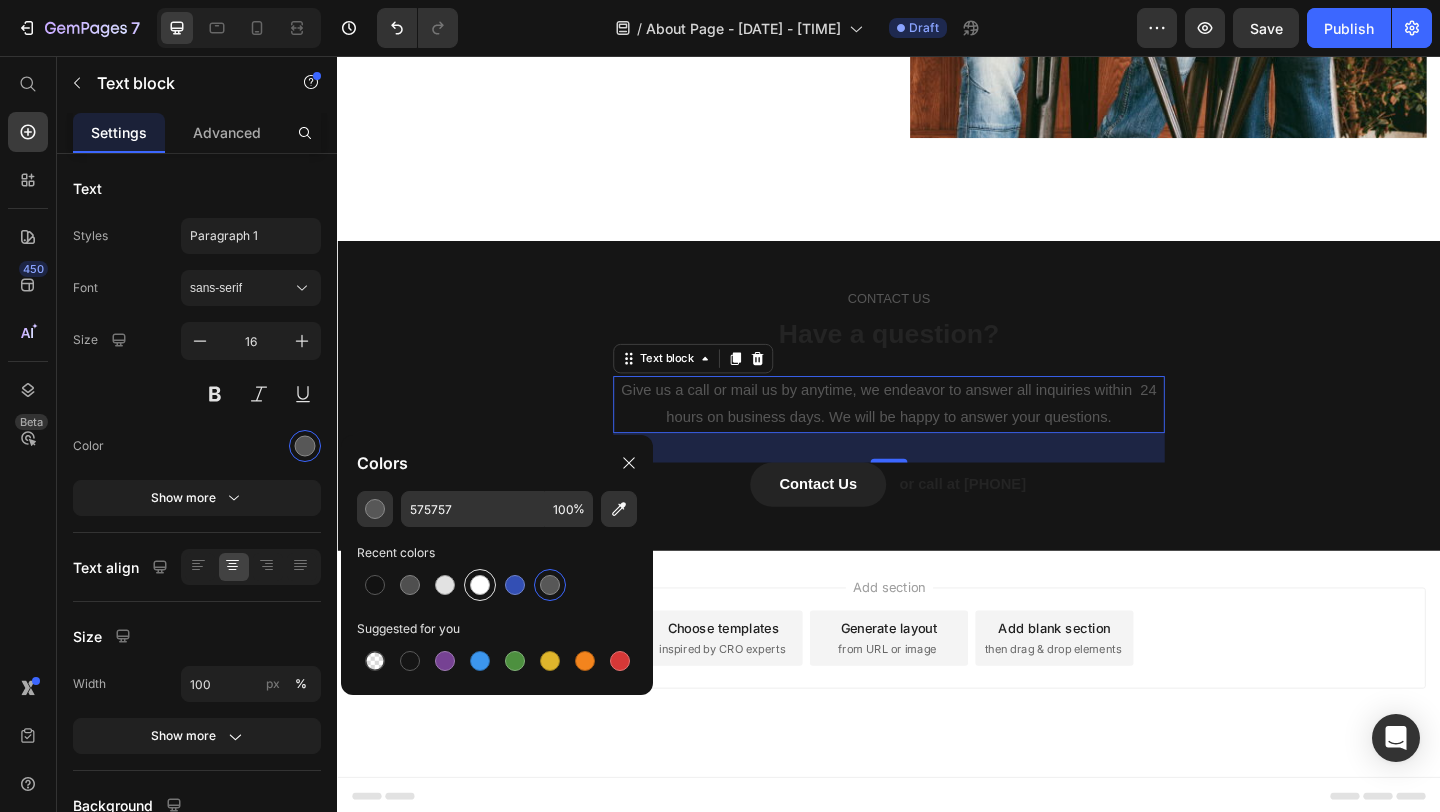 click at bounding box center [480, 585] 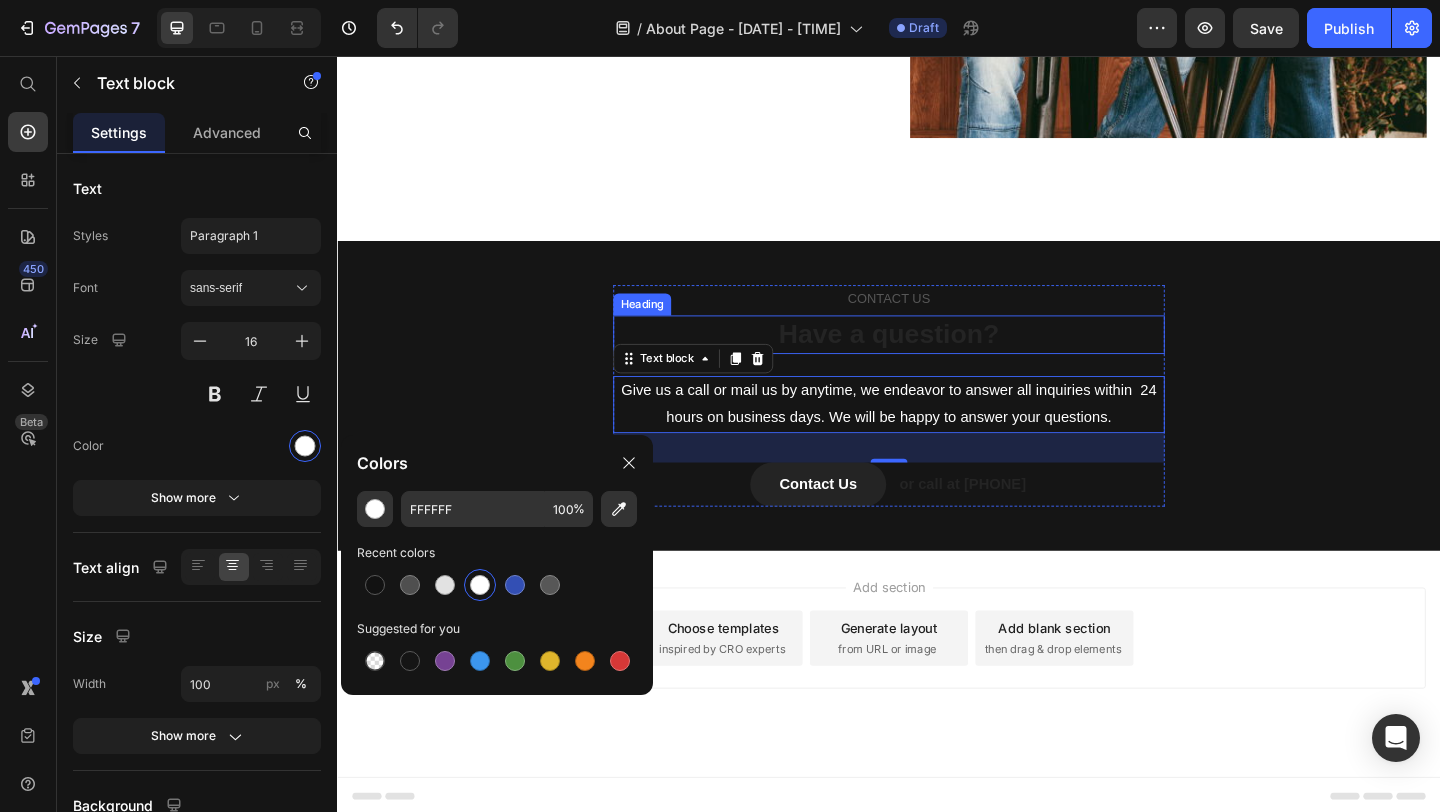 click on "Have a question?" at bounding box center [937, 359] 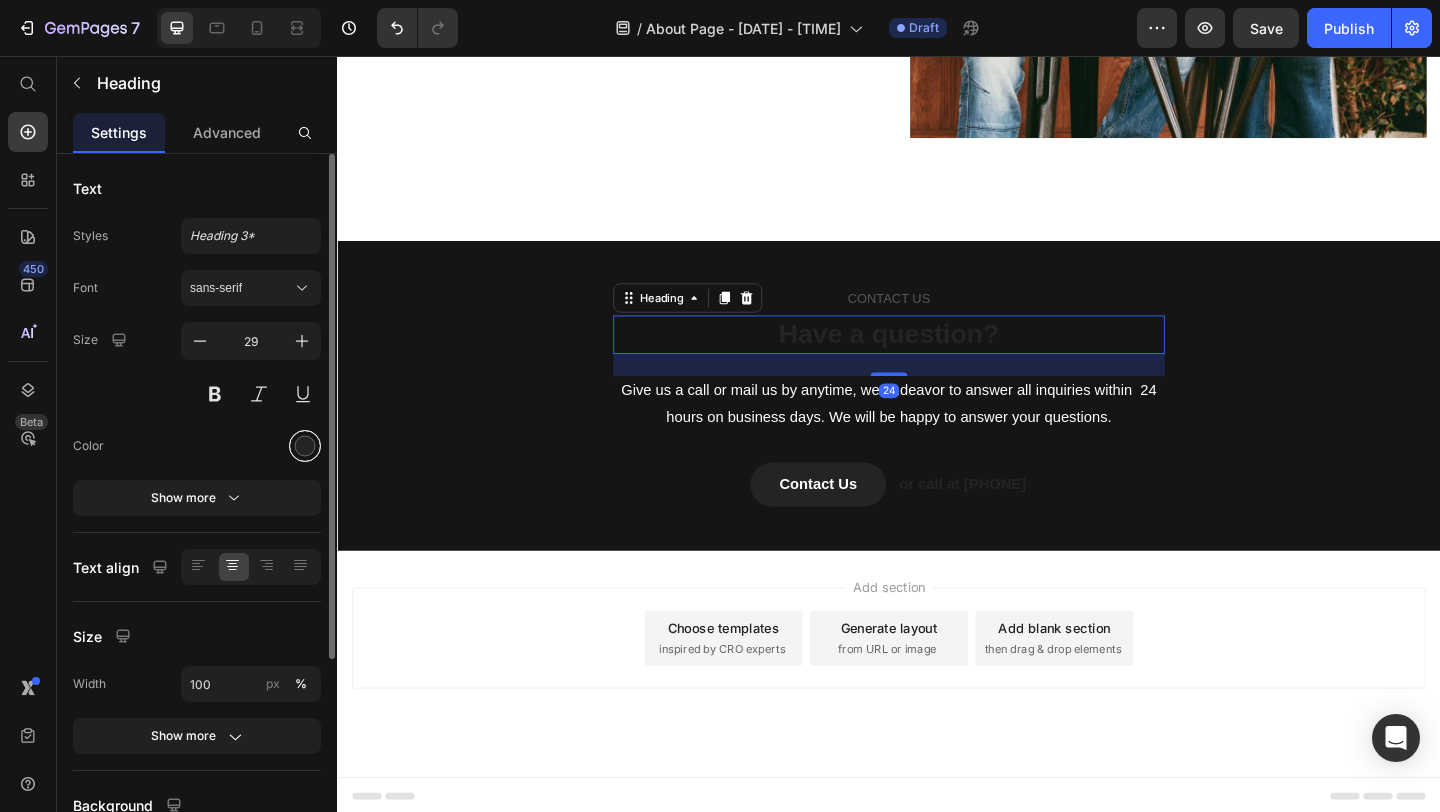 click at bounding box center [305, 446] 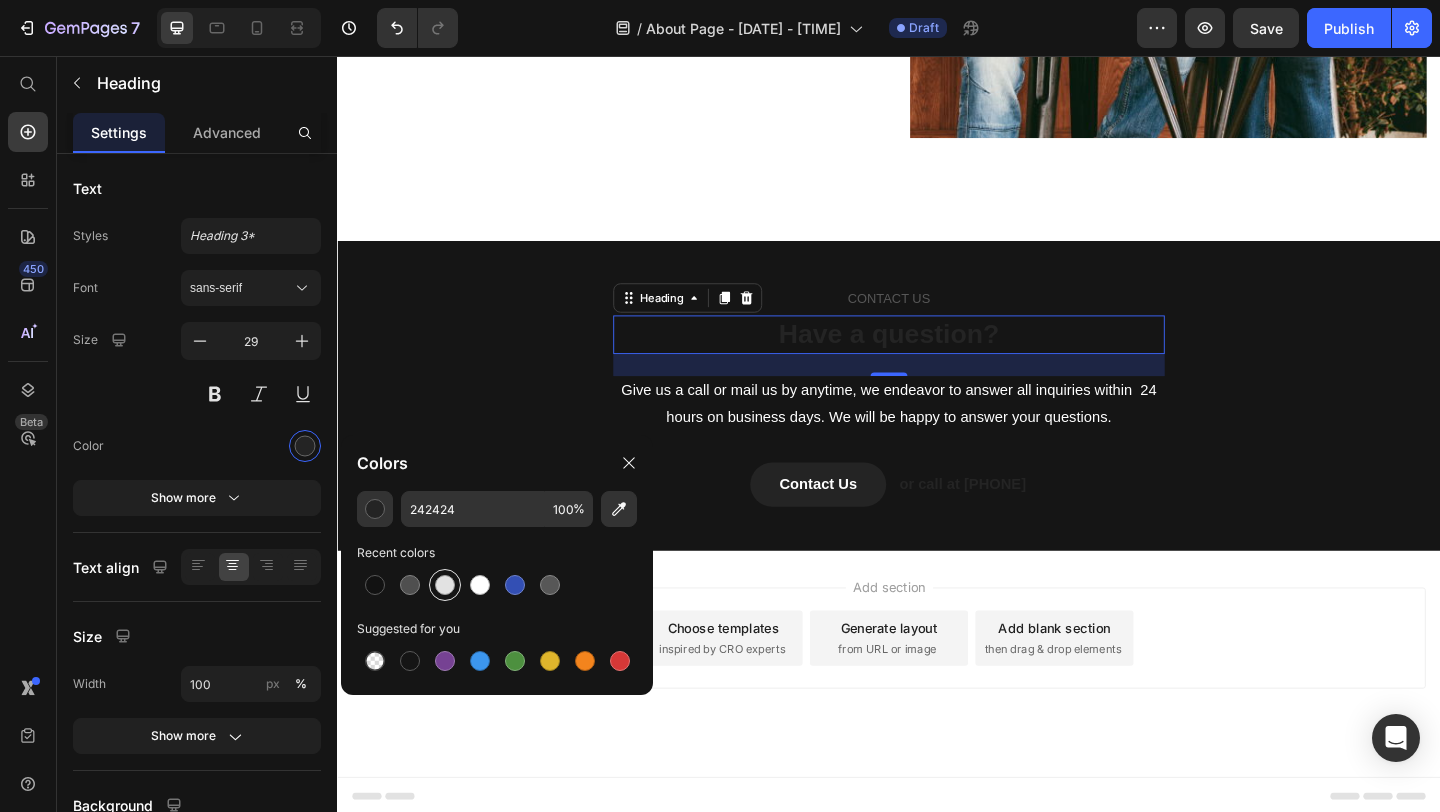 click at bounding box center [445, 585] 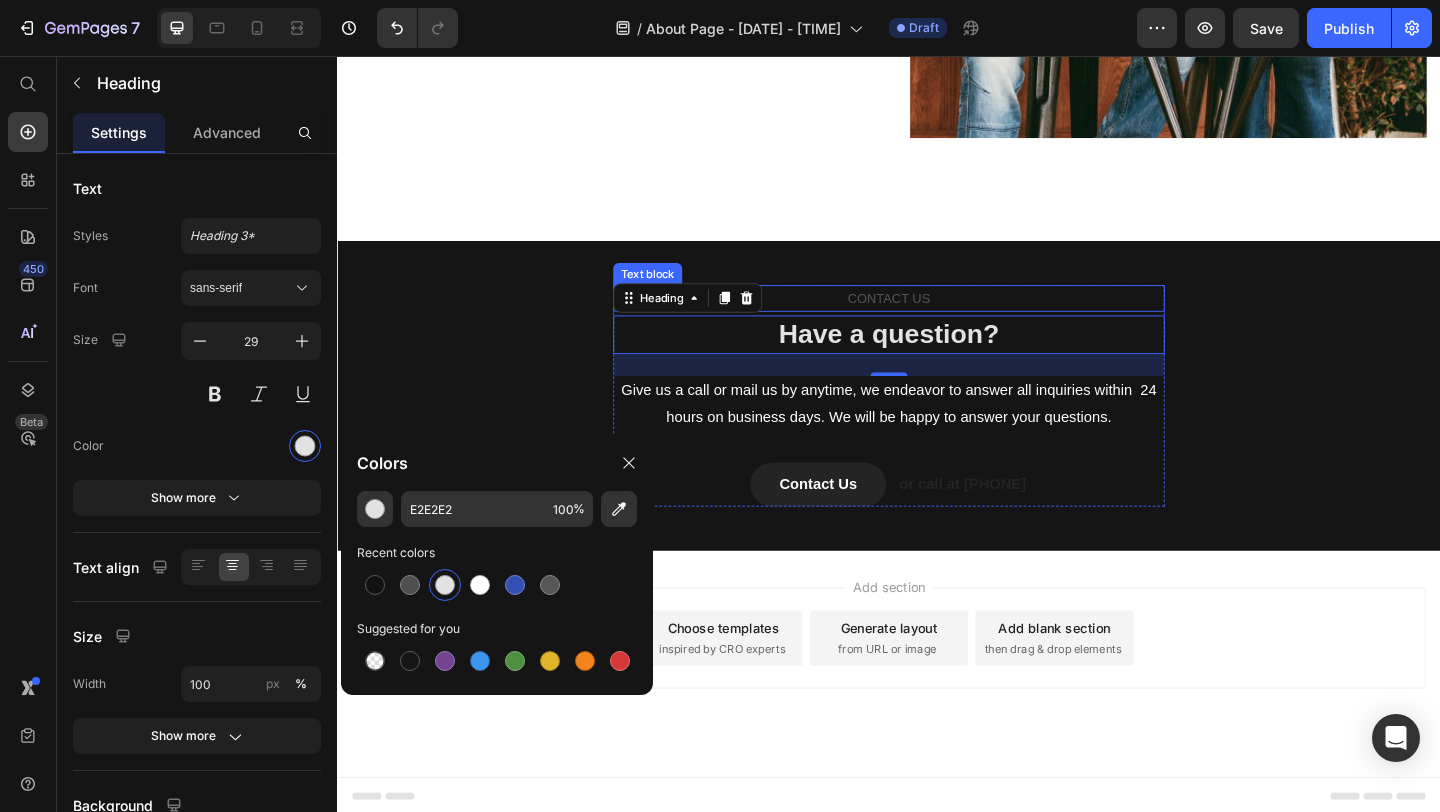click on "CONTACT US" at bounding box center [937, 319] 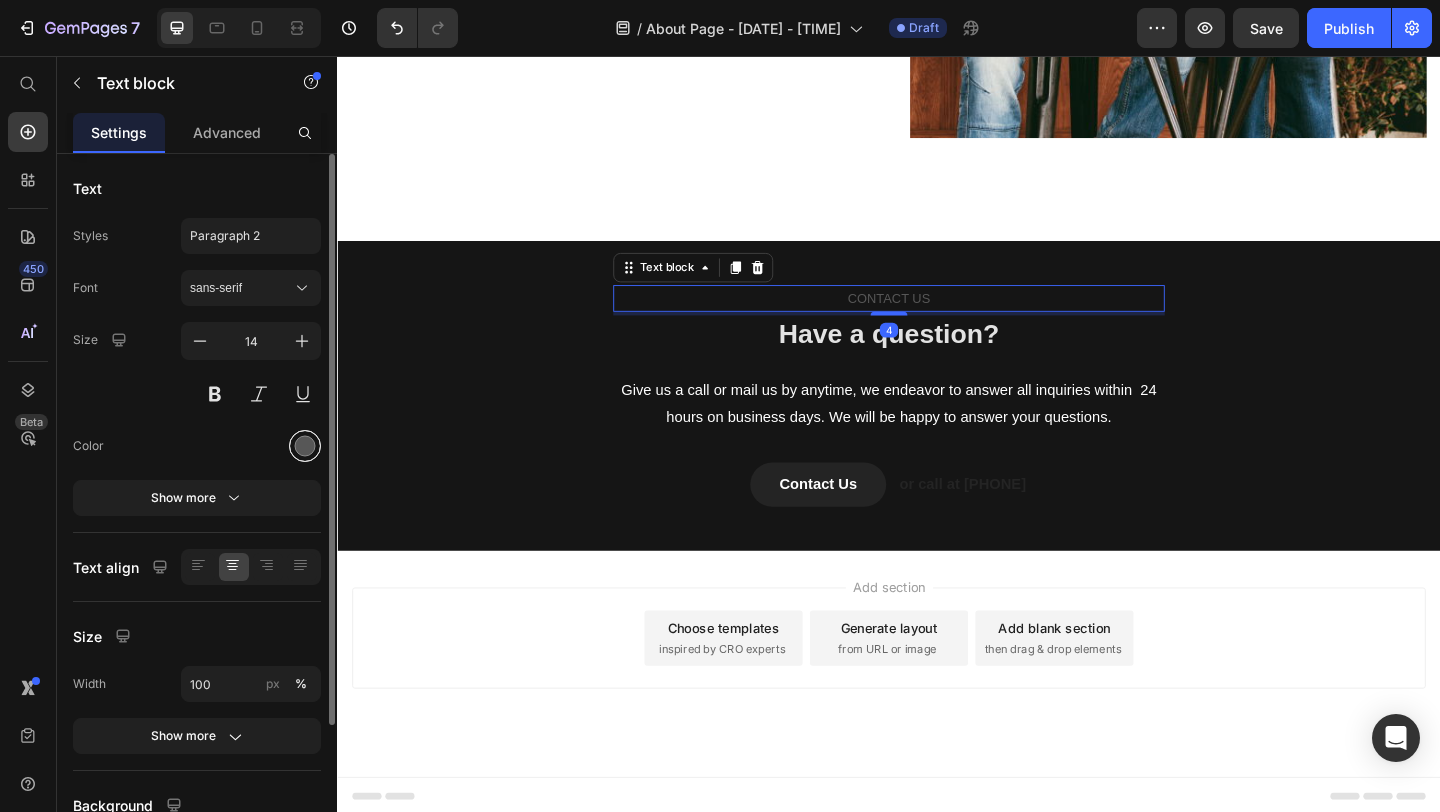 click at bounding box center [305, 446] 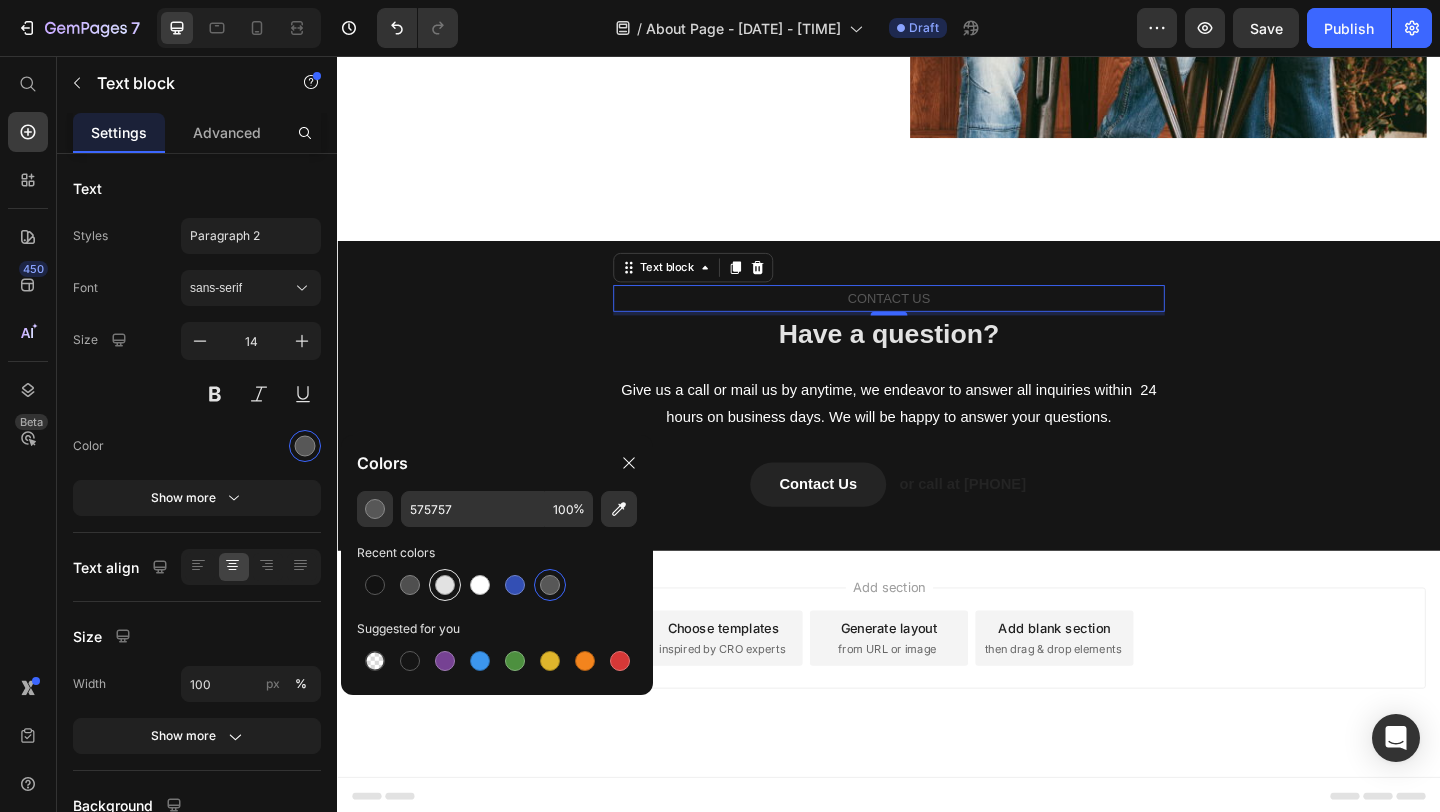 click at bounding box center [445, 585] 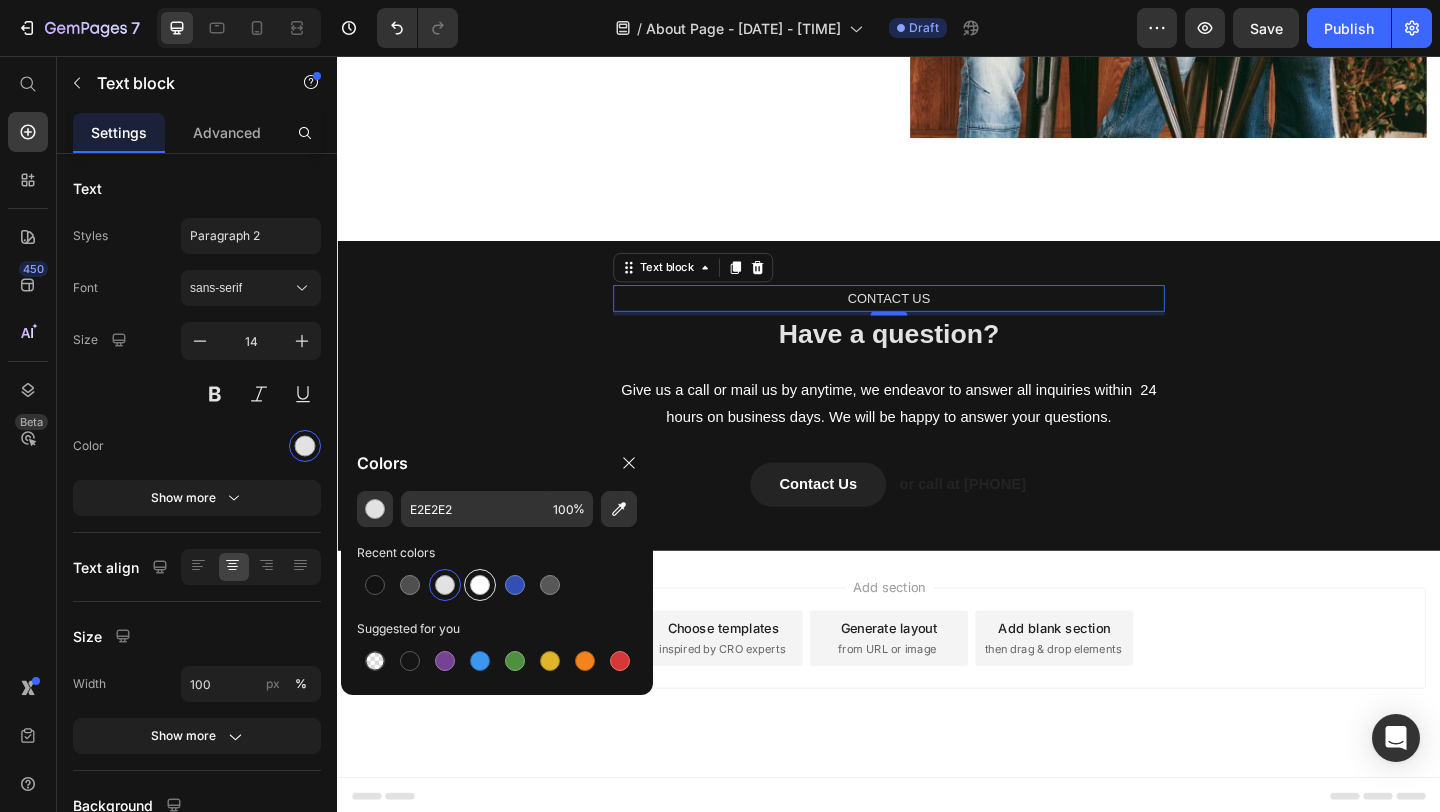 click at bounding box center (480, 585) 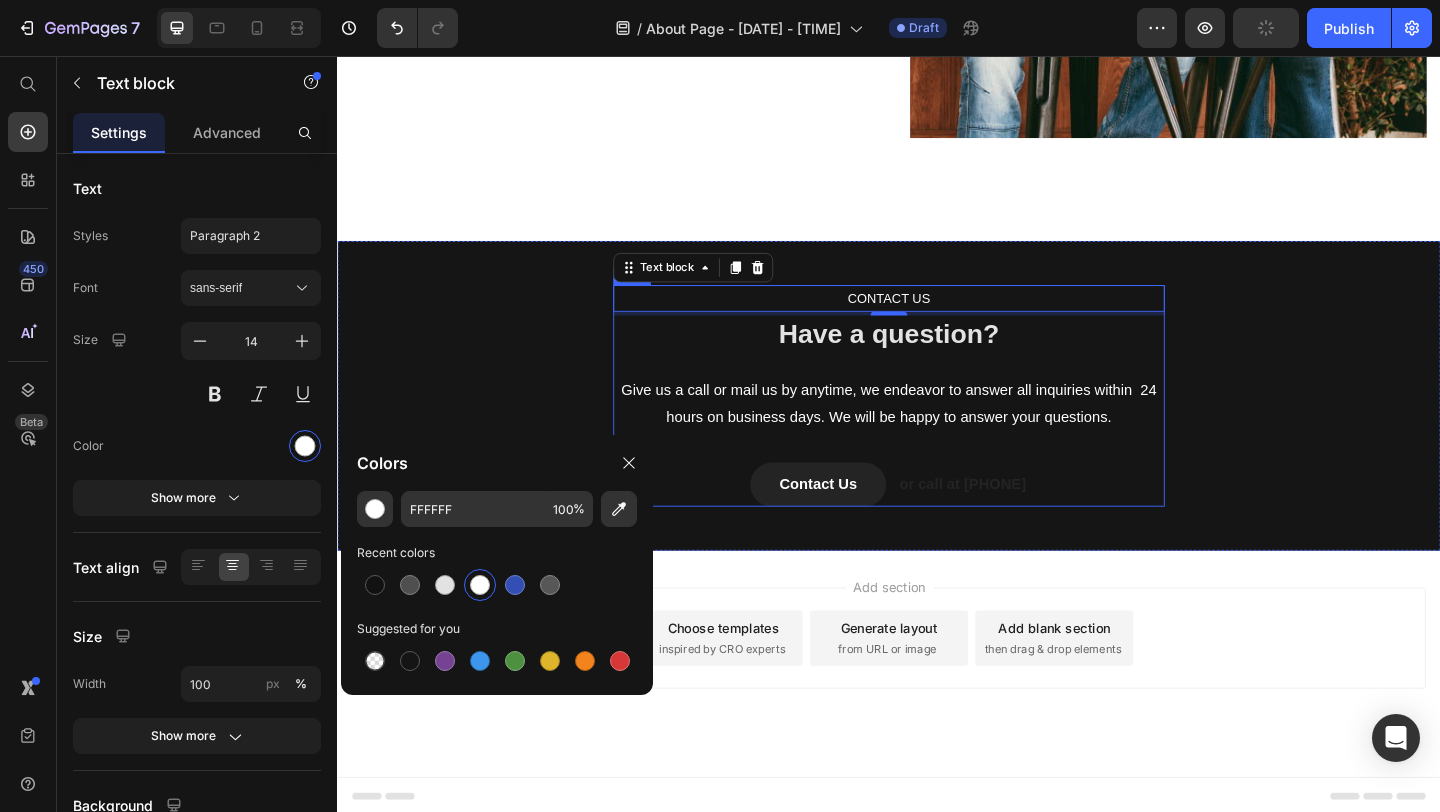 click on "or call at [PHONE]" at bounding box center (1017, 522) 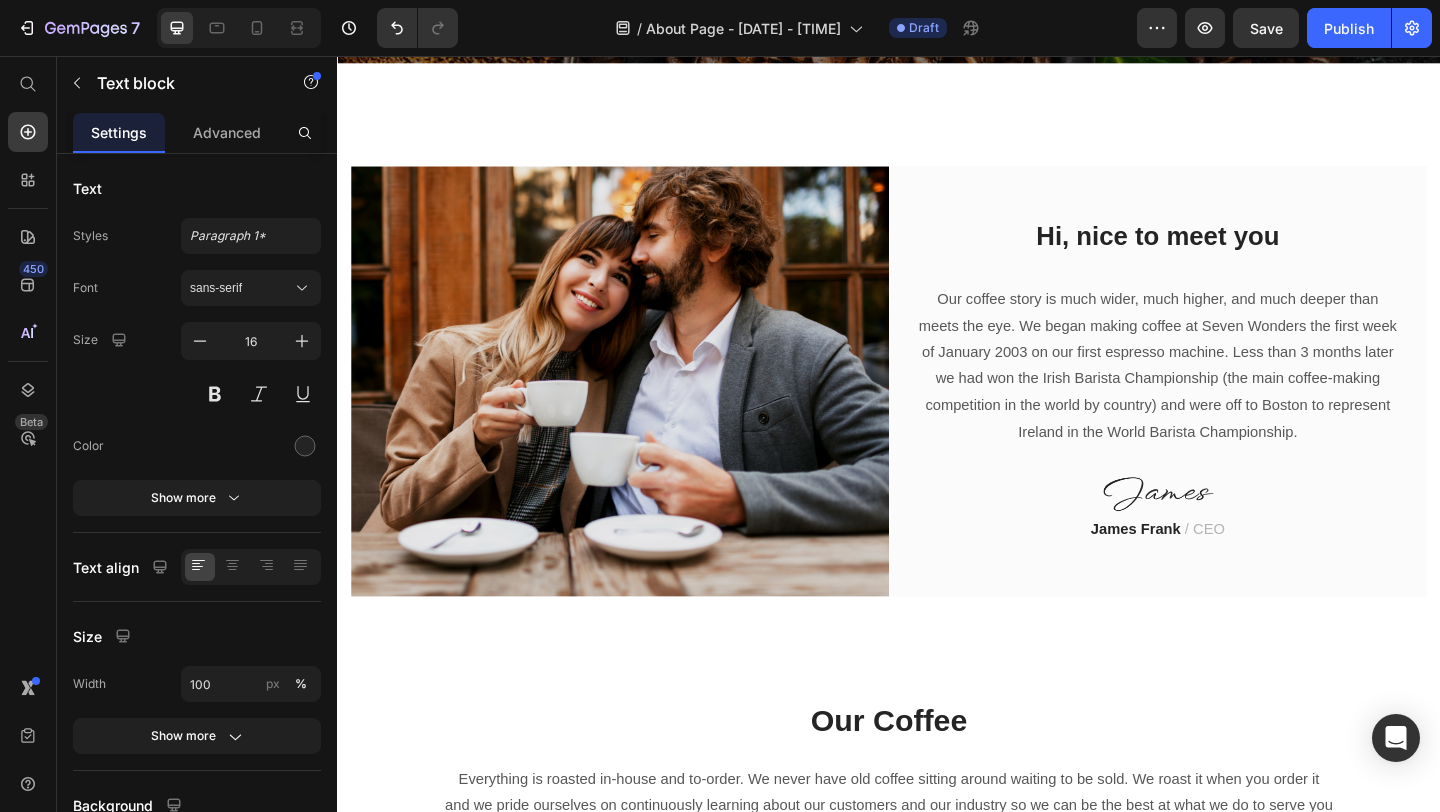 scroll, scrollTop: 0, scrollLeft: 0, axis: both 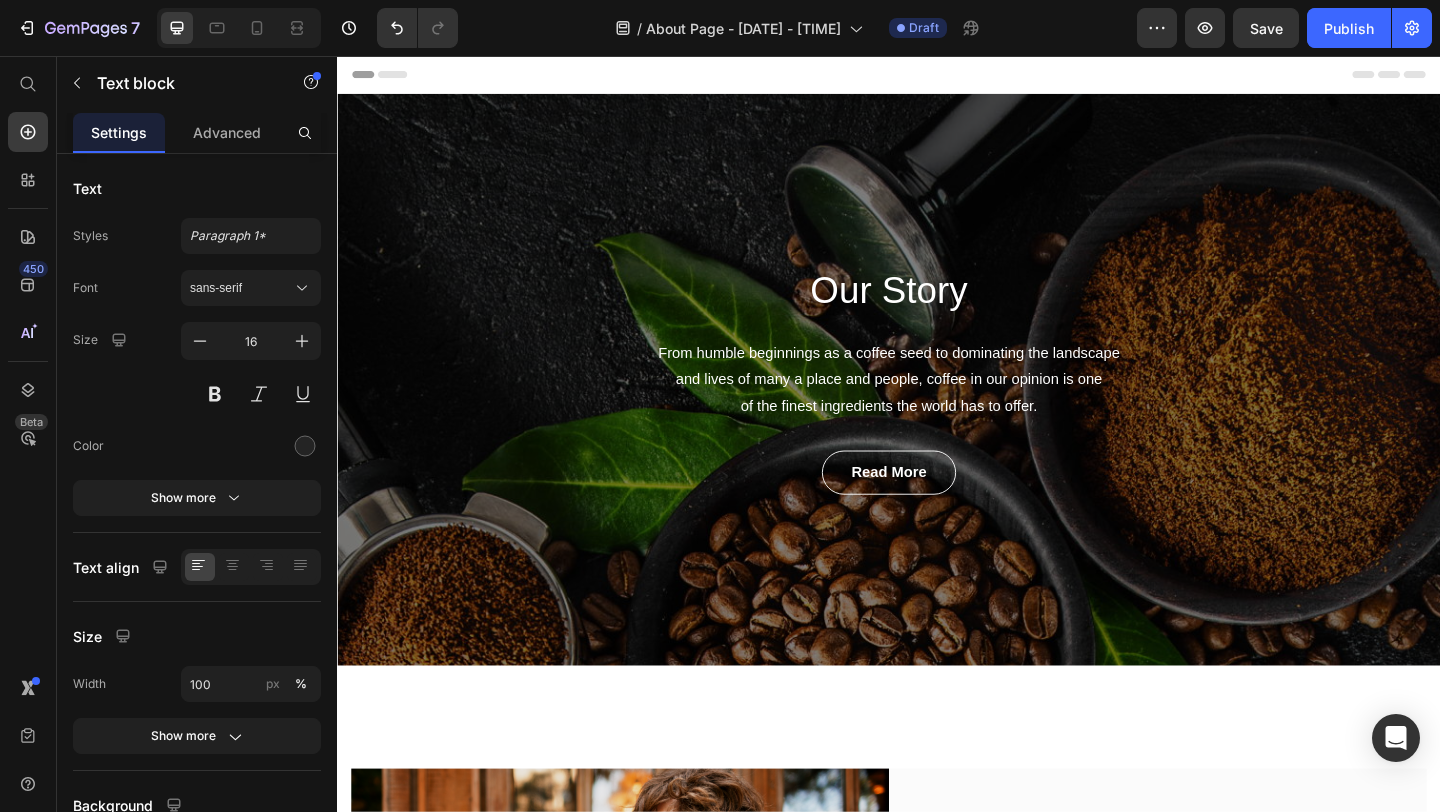 click on "Header" at bounding box center (394, 76) 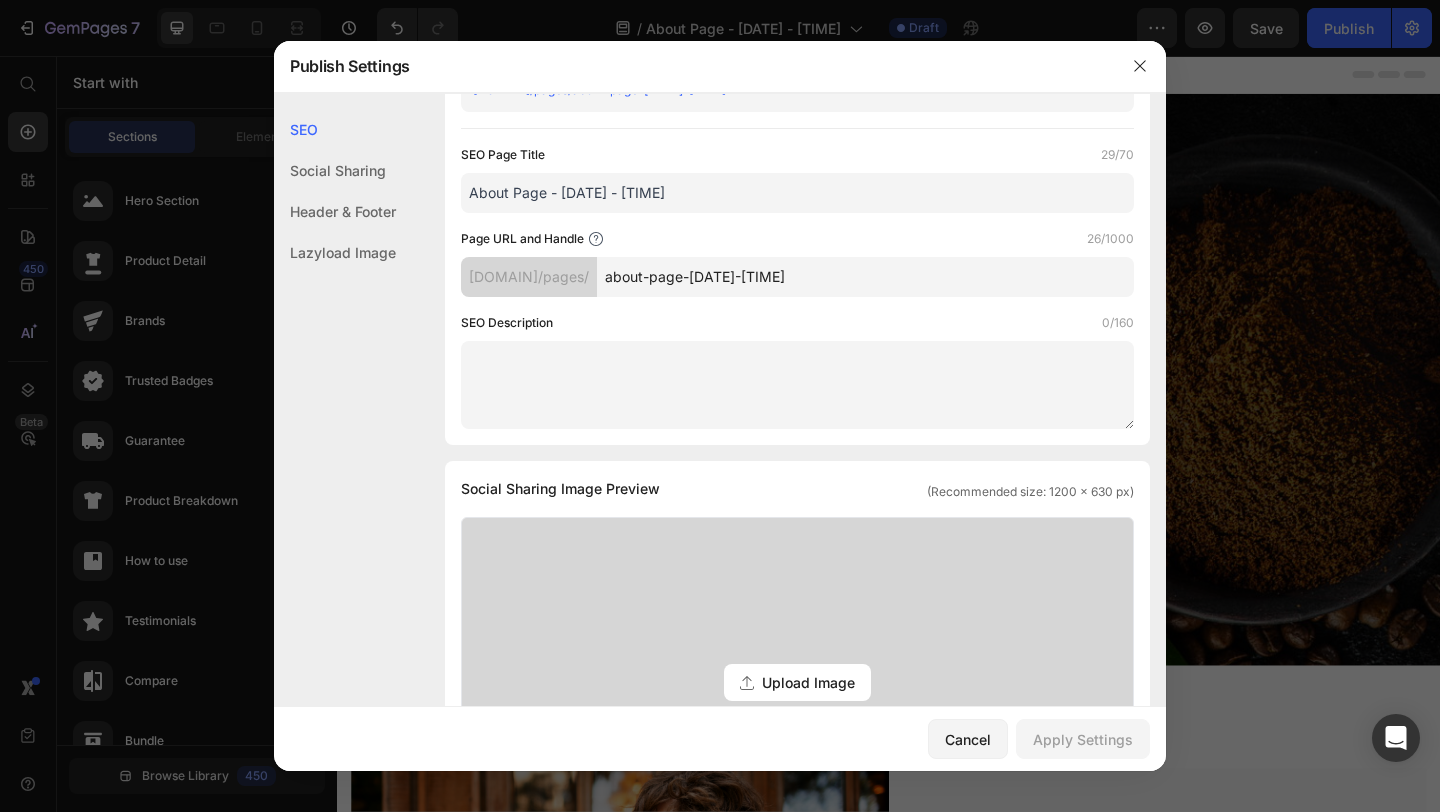 scroll, scrollTop: 117, scrollLeft: 0, axis: vertical 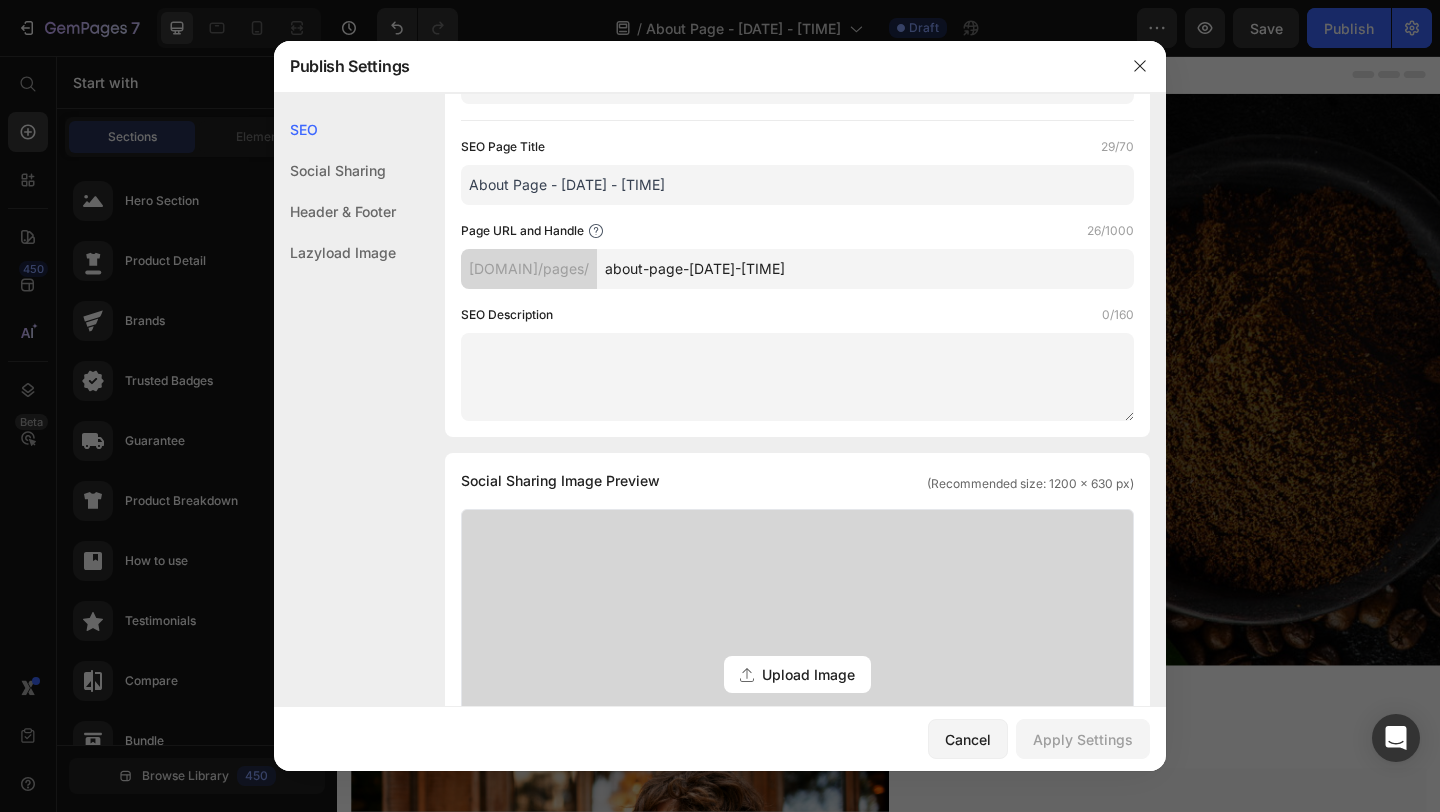 click on "Social Sharing" 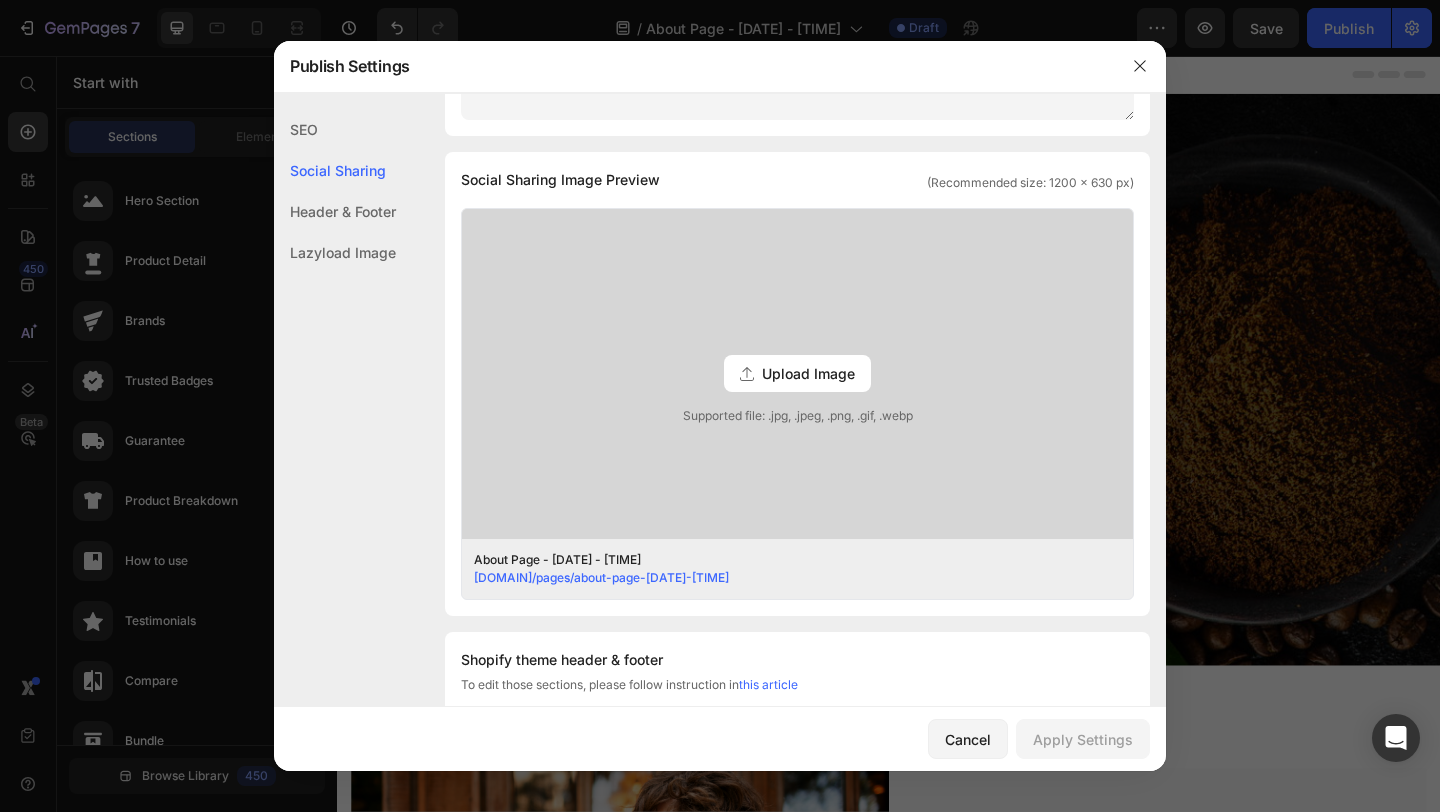 scroll, scrollTop: 457, scrollLeft: 0, axis: vertical 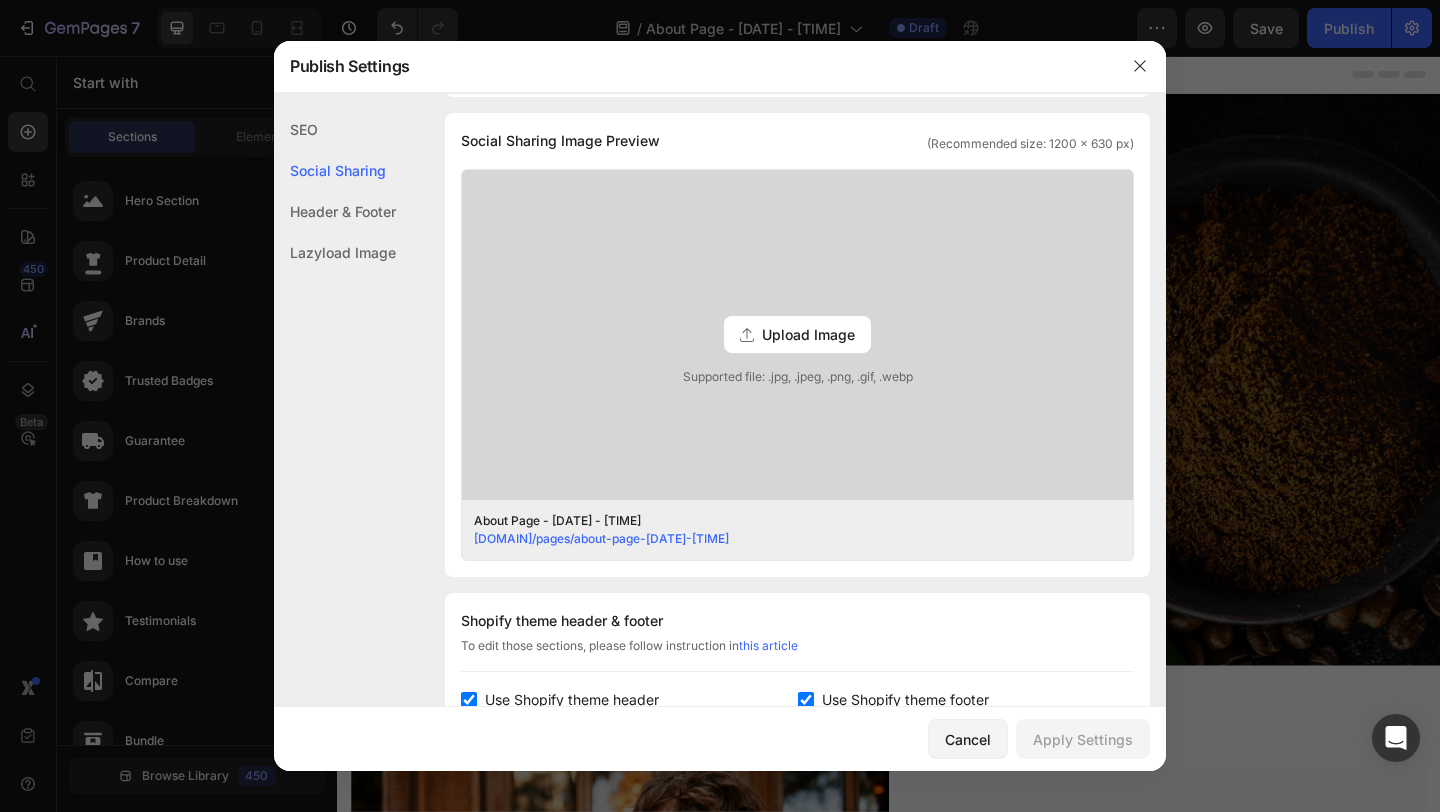 click on "Header & Footer" 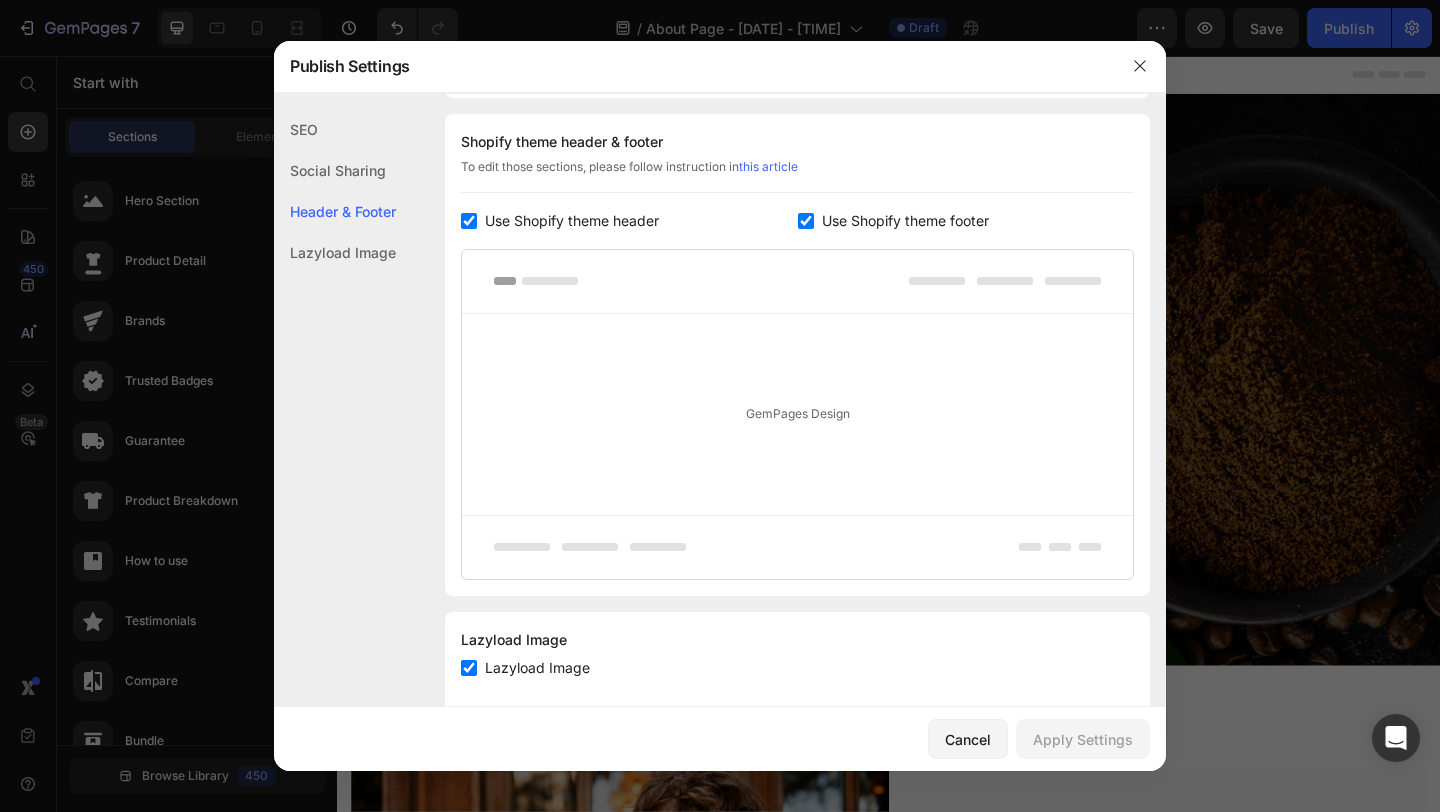 scroll, scrollTop: 937, scrollLeft: 0, axis: vertical 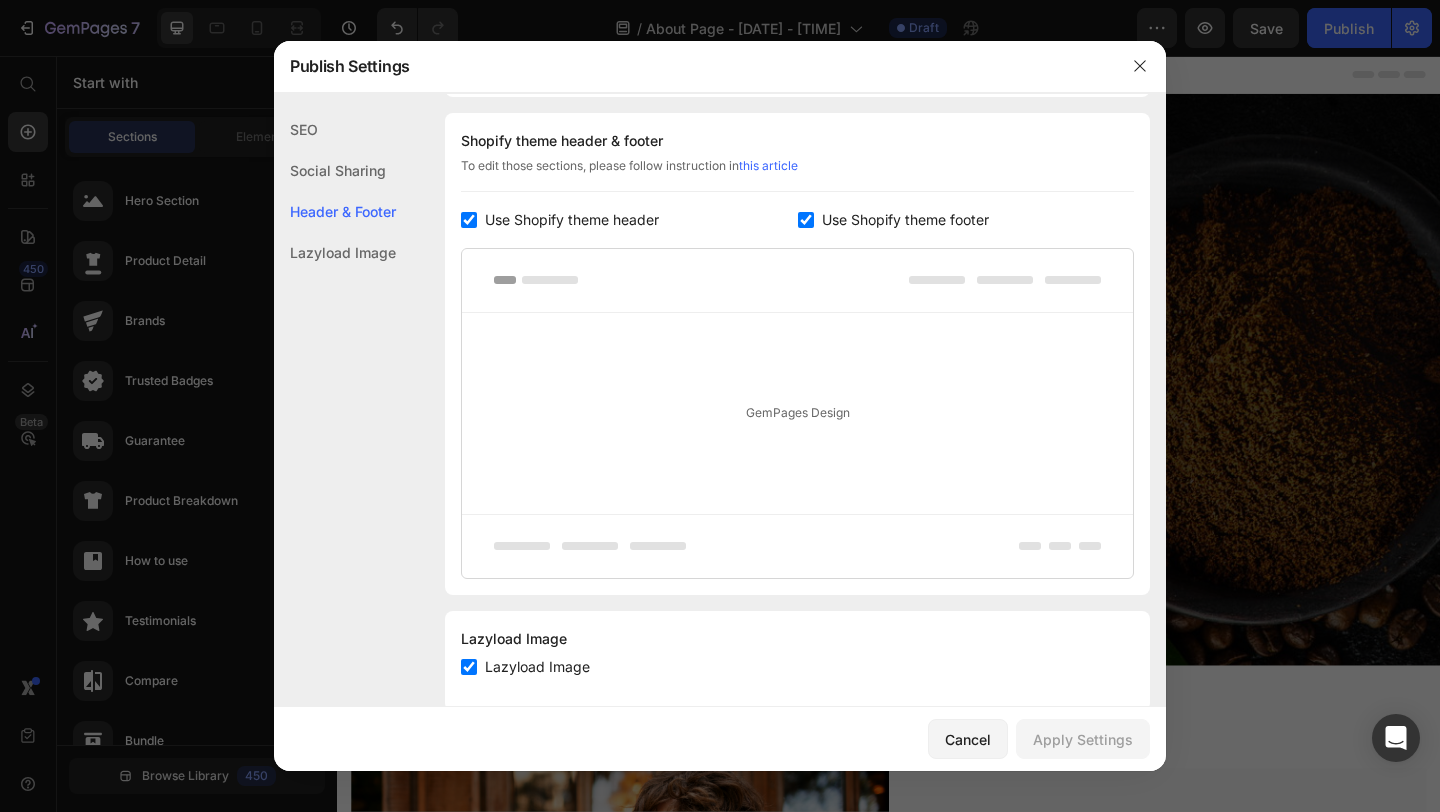 click at bounding box center (797, 281) 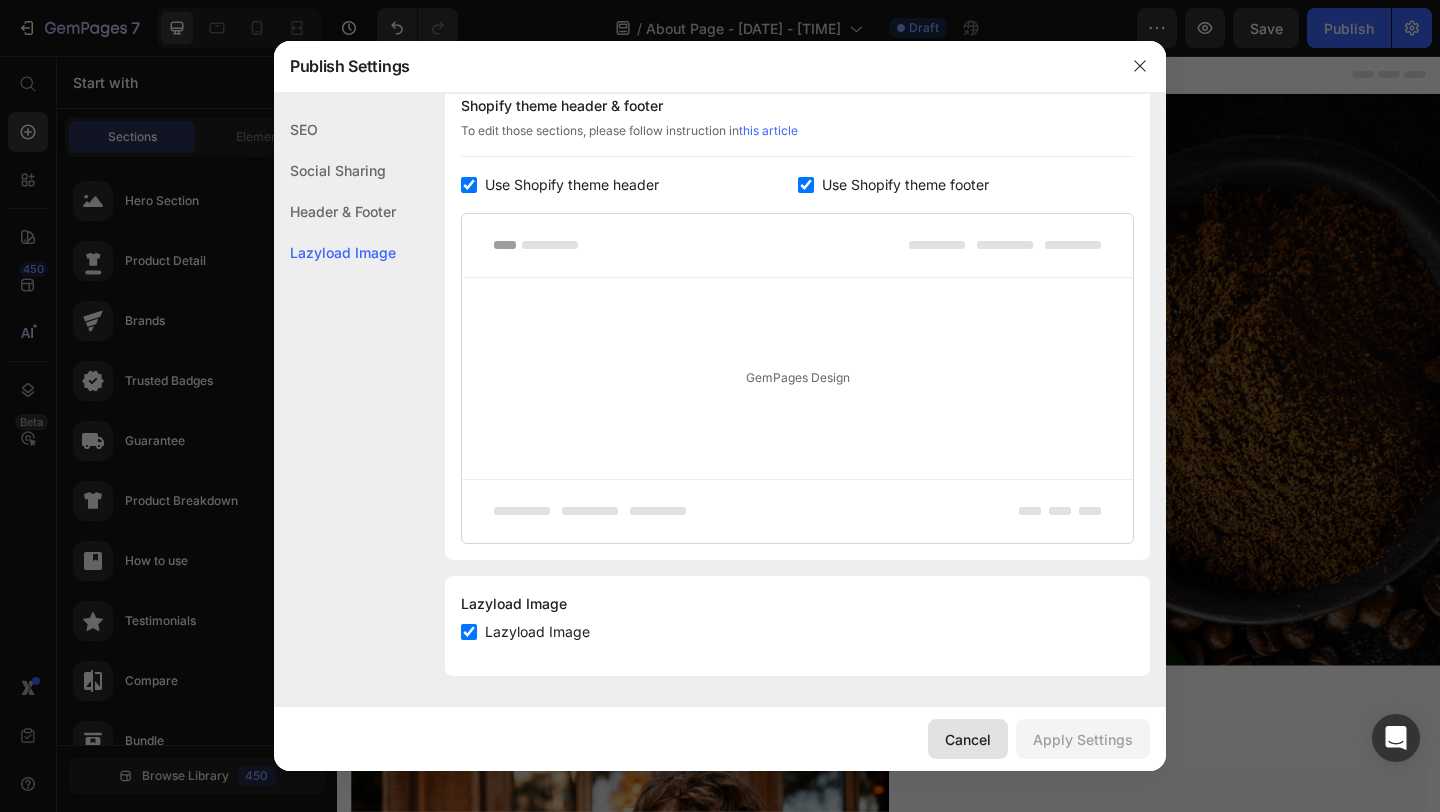 drag, startPoint x: 992, startPoint y: 736, endPoint x: 712, endPoint y: 740, distance: 280.02856 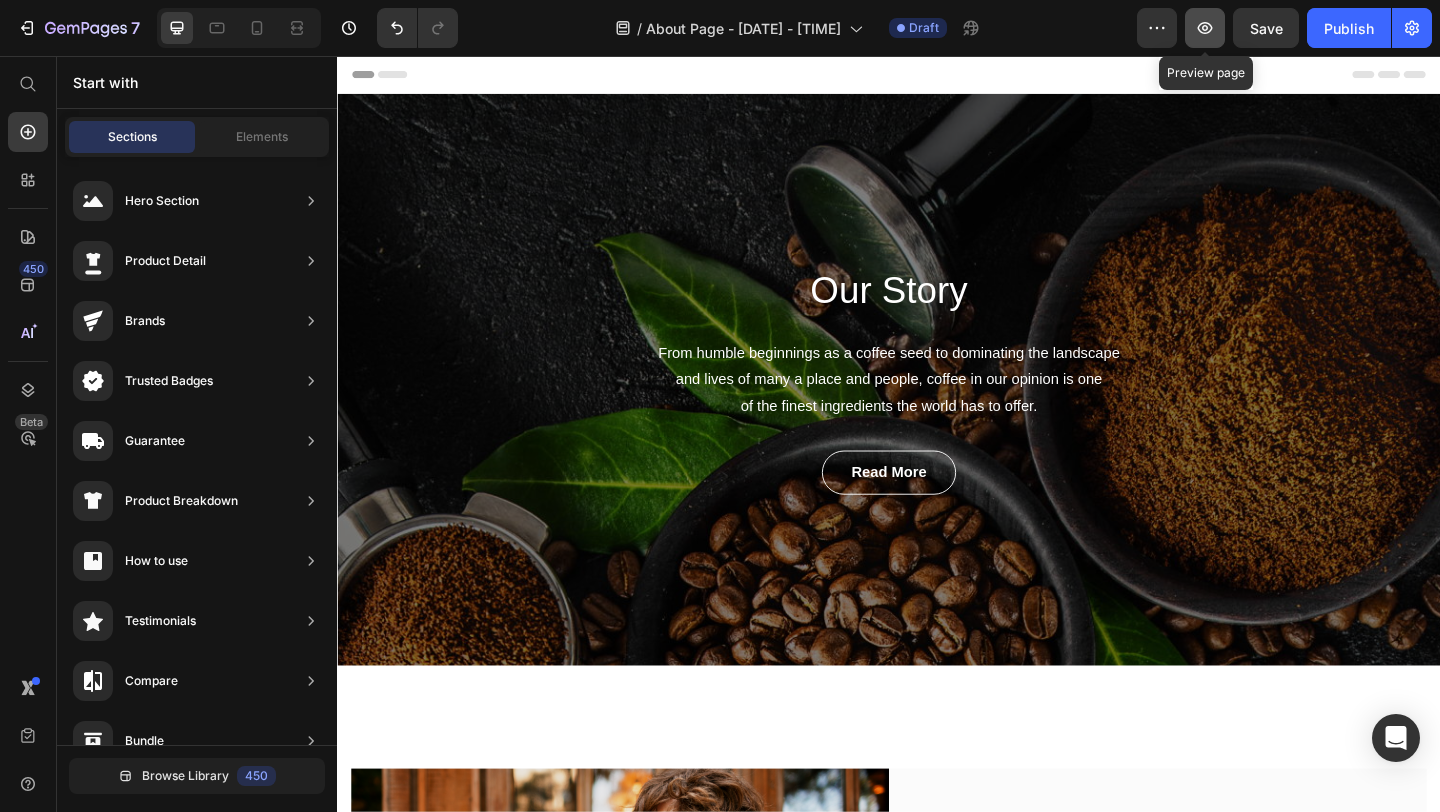 click 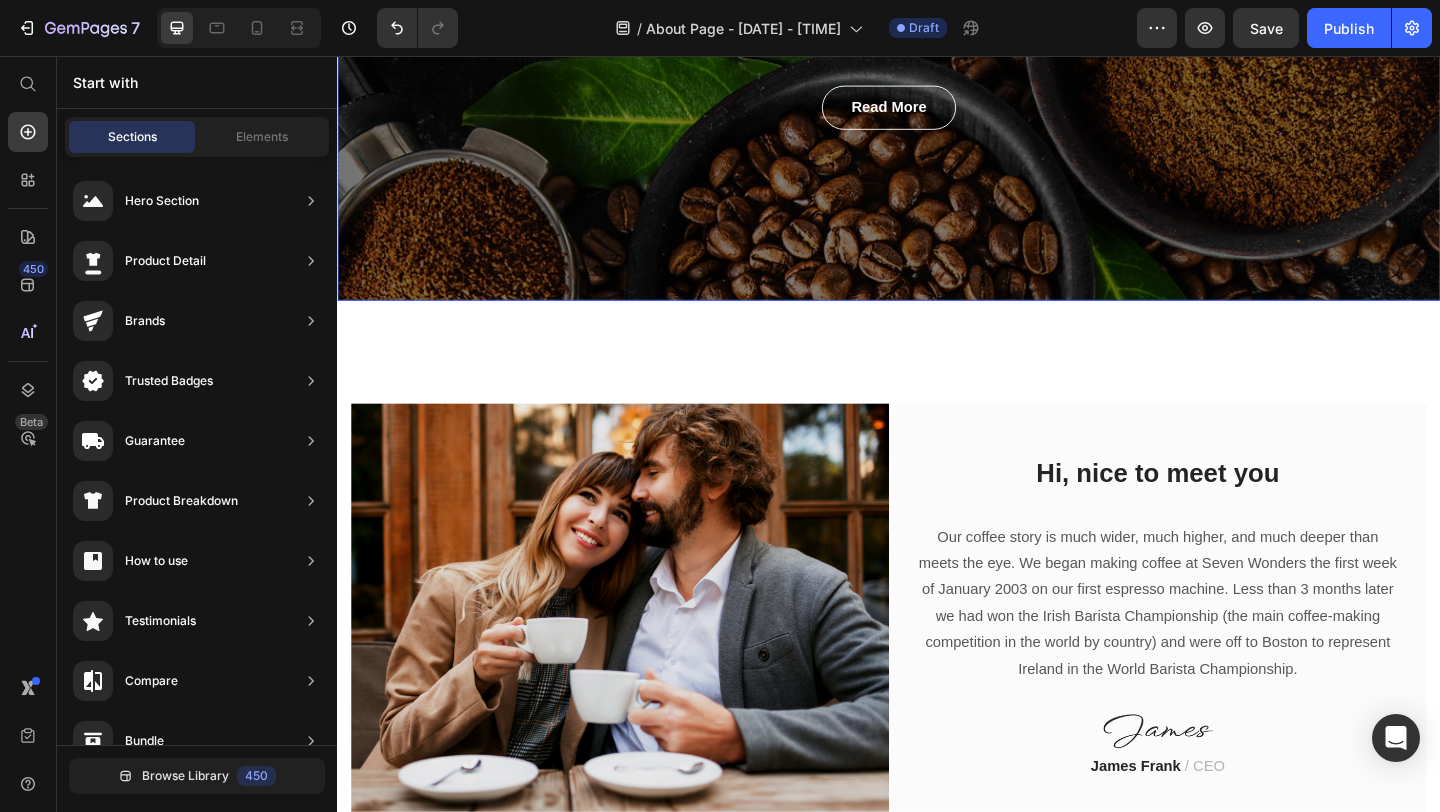 scroll, scrollTop: 0, scrollLeft: 0, axis: both 